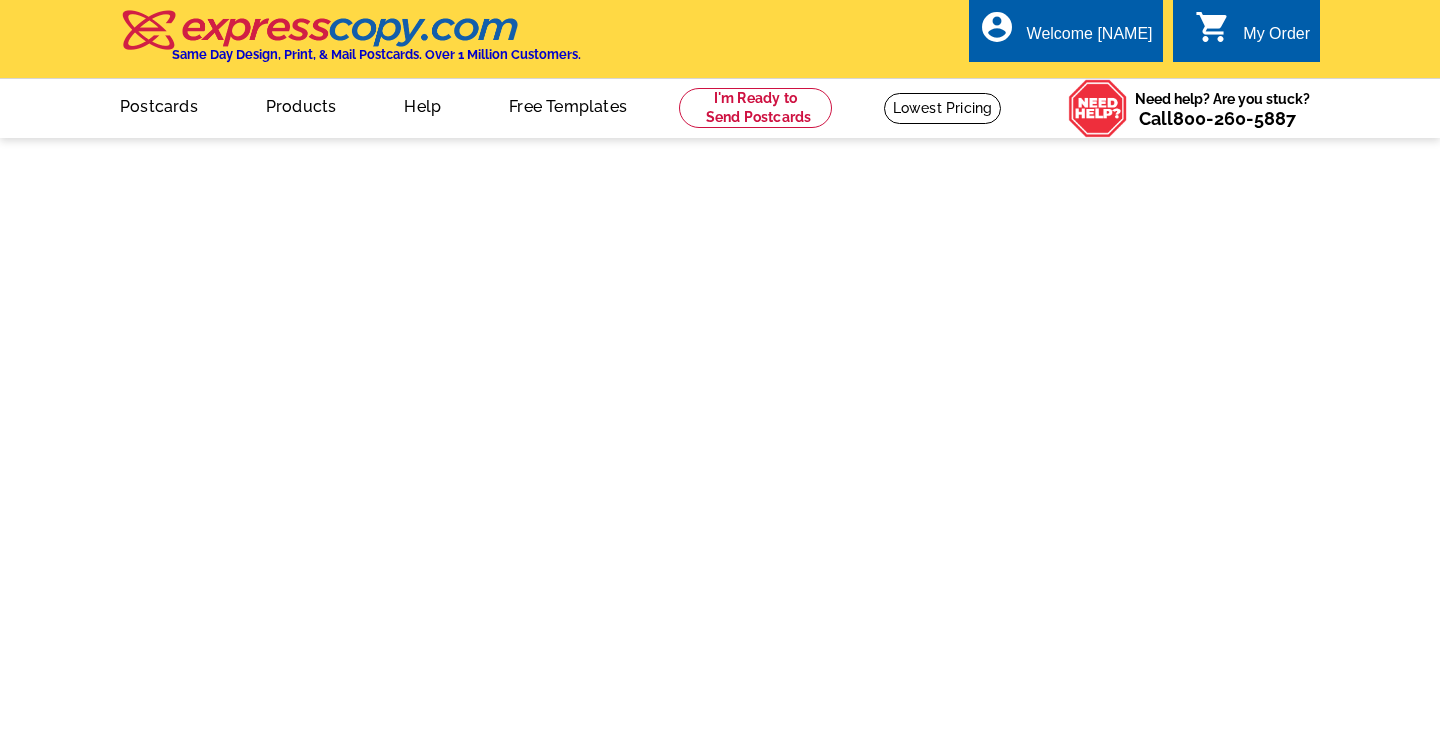 scroll, scrollTop: 0, scrollLeft: 0, axis: both 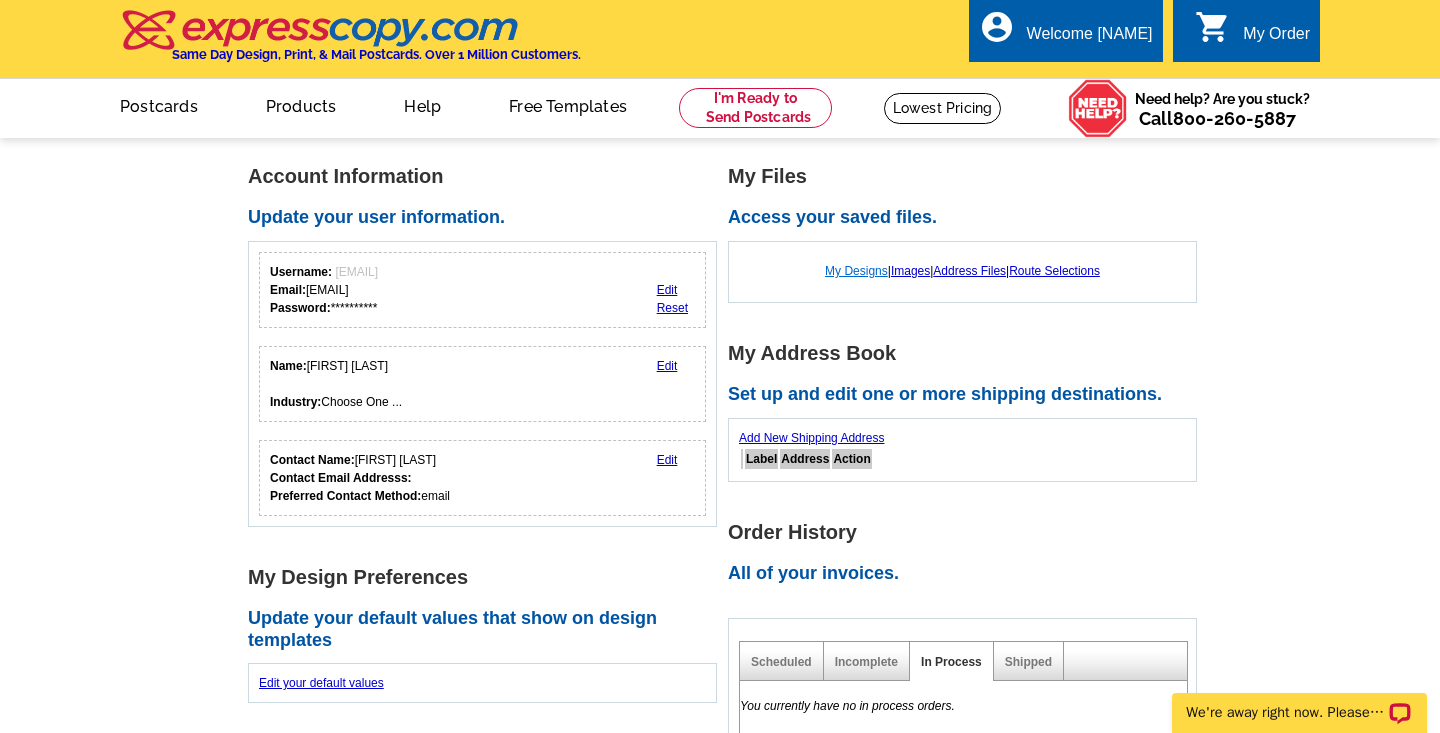 click on "My Designs" at bounding box center [856, 271] 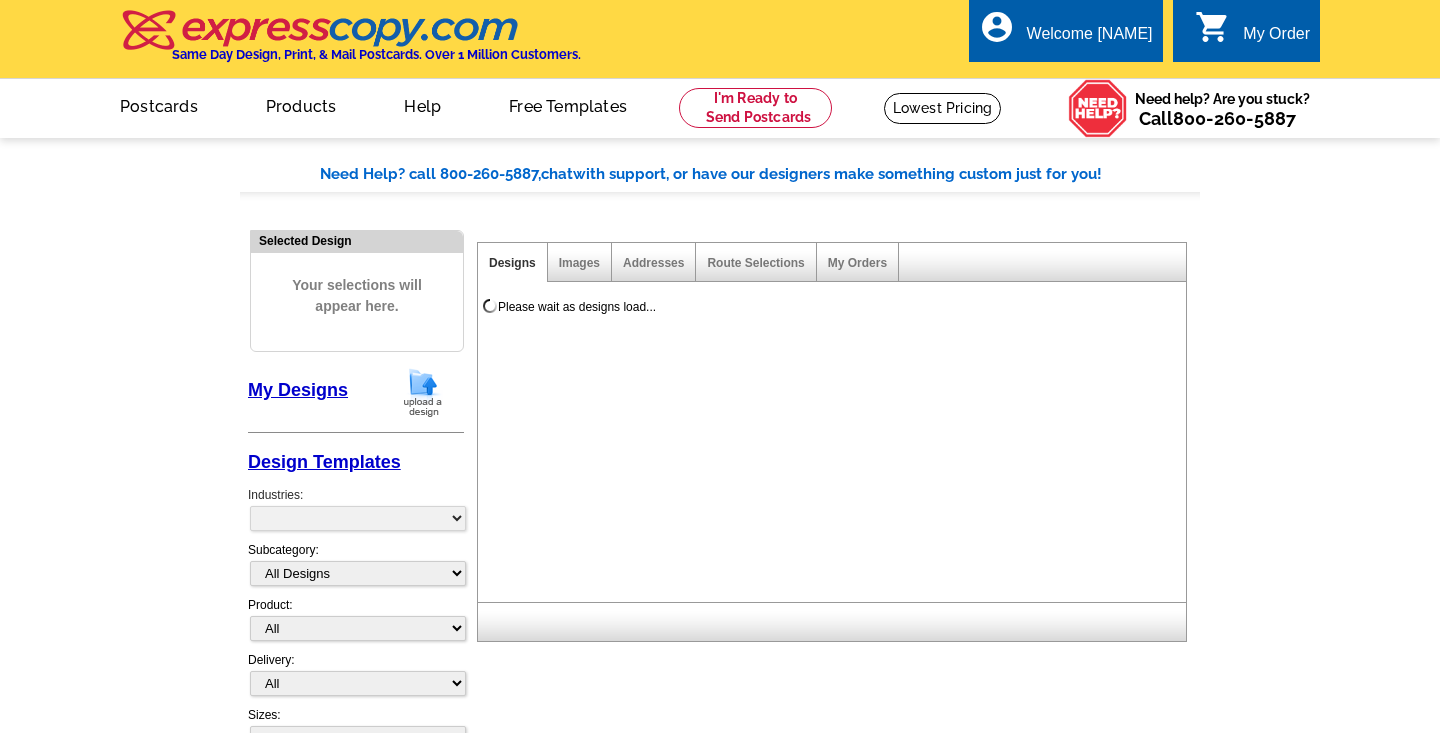 scroll, scrollTop: 0, scrollLeft: 0, axis: both 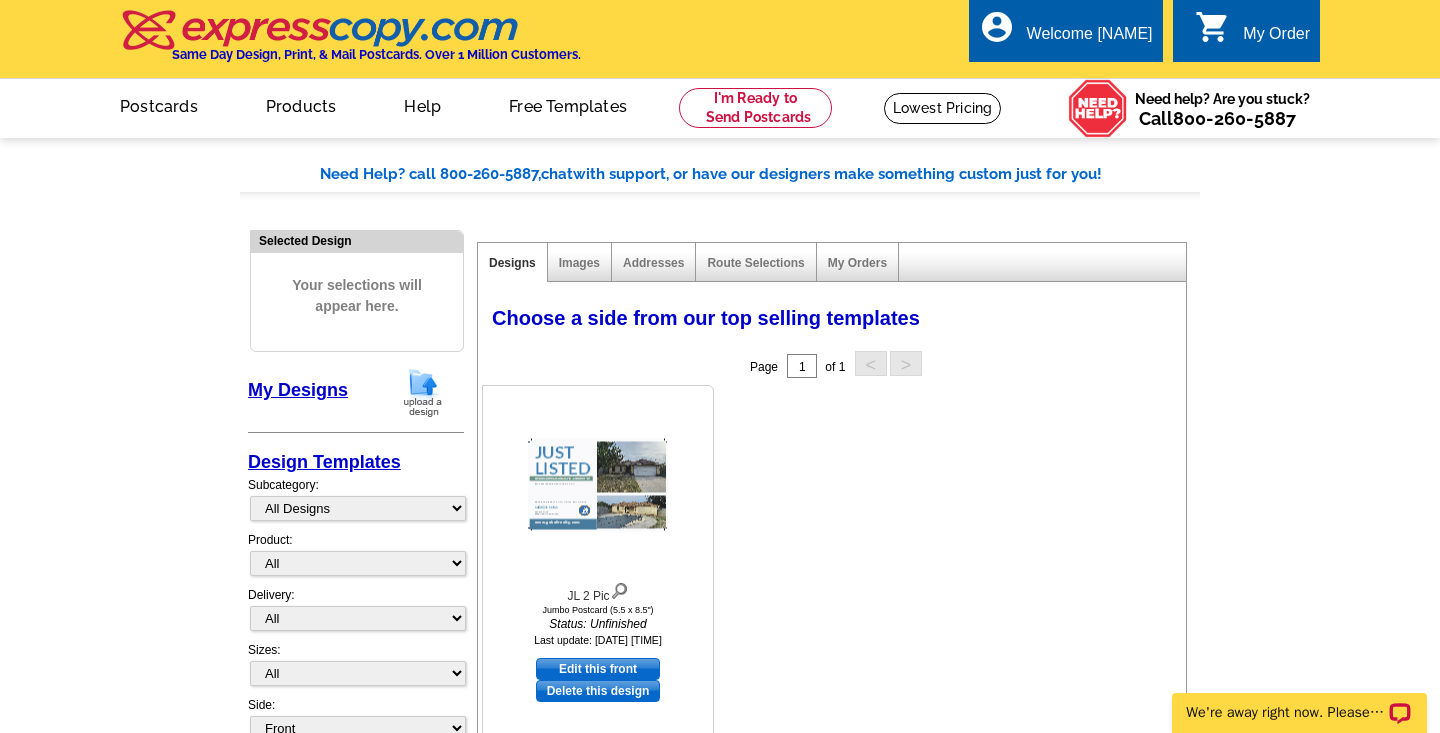 click on "Edit this front" at bounding box center (598, 669) 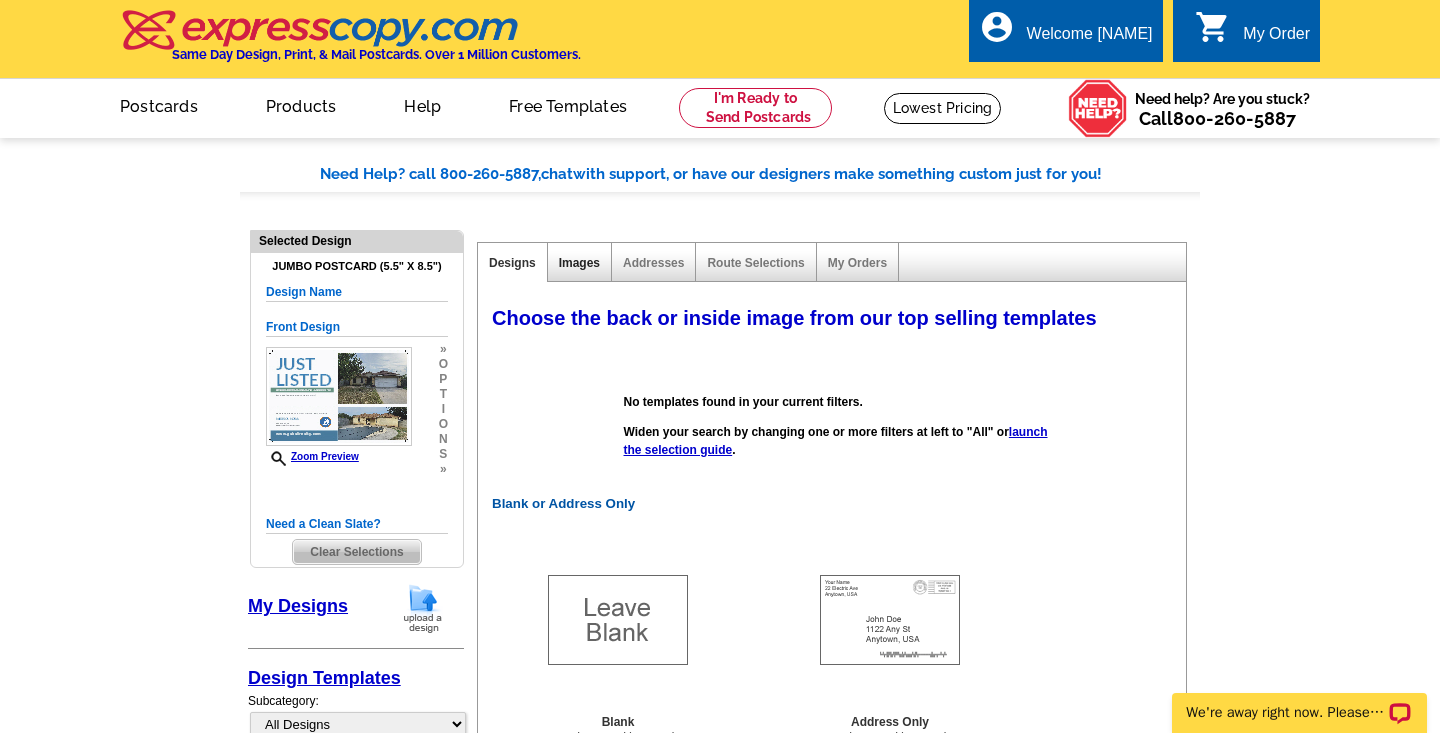 click on "Images" at bounding box center [579, 263] 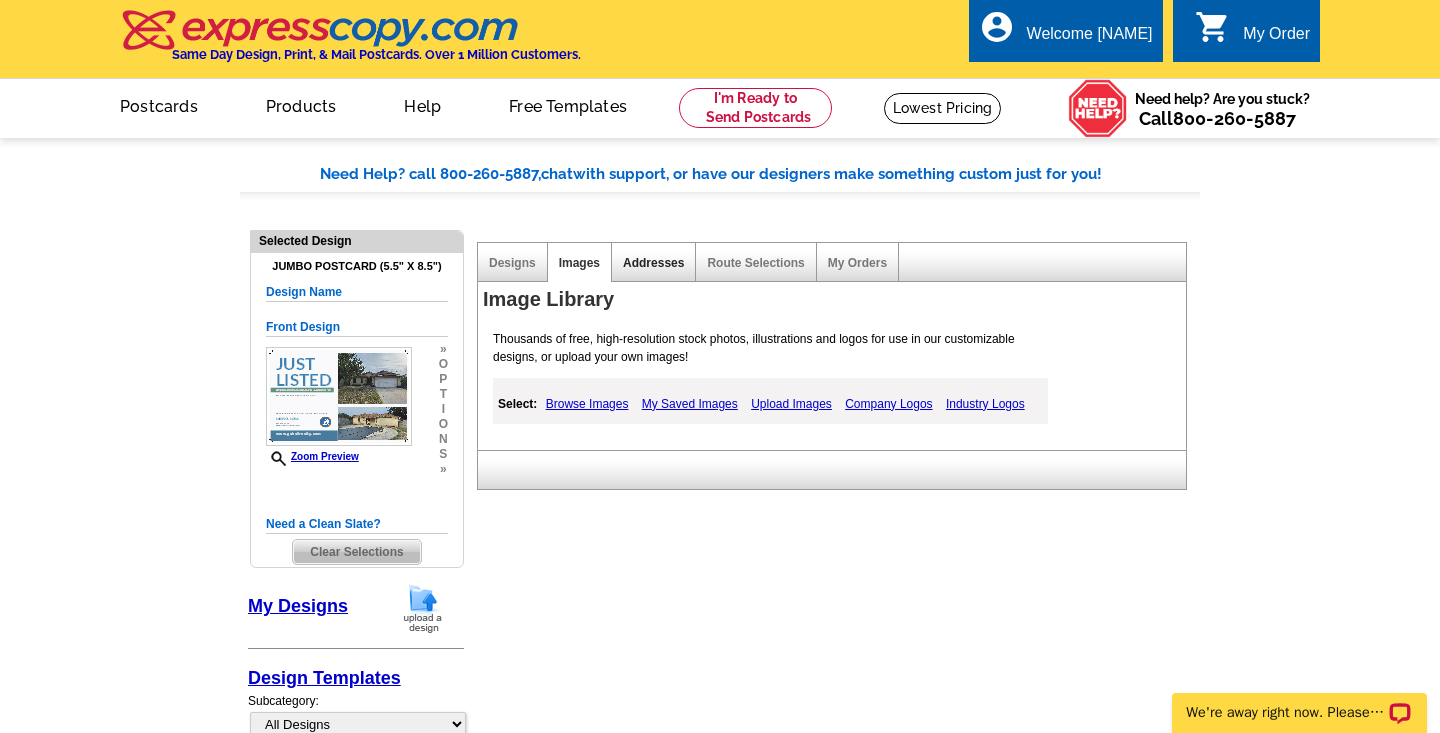 click on "Addresses" at bounding box center (653, 263) 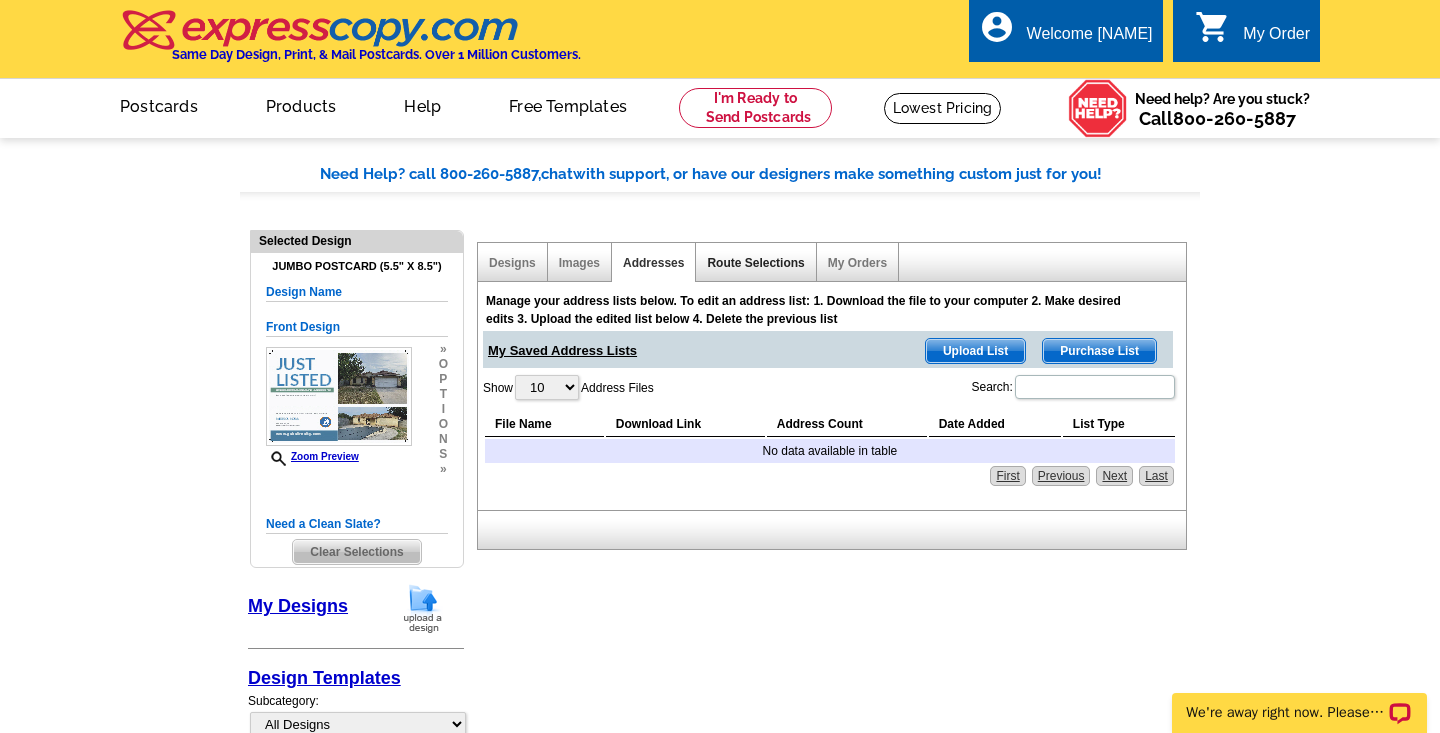 click on "Route Selections" at bounding box center (755, 263) 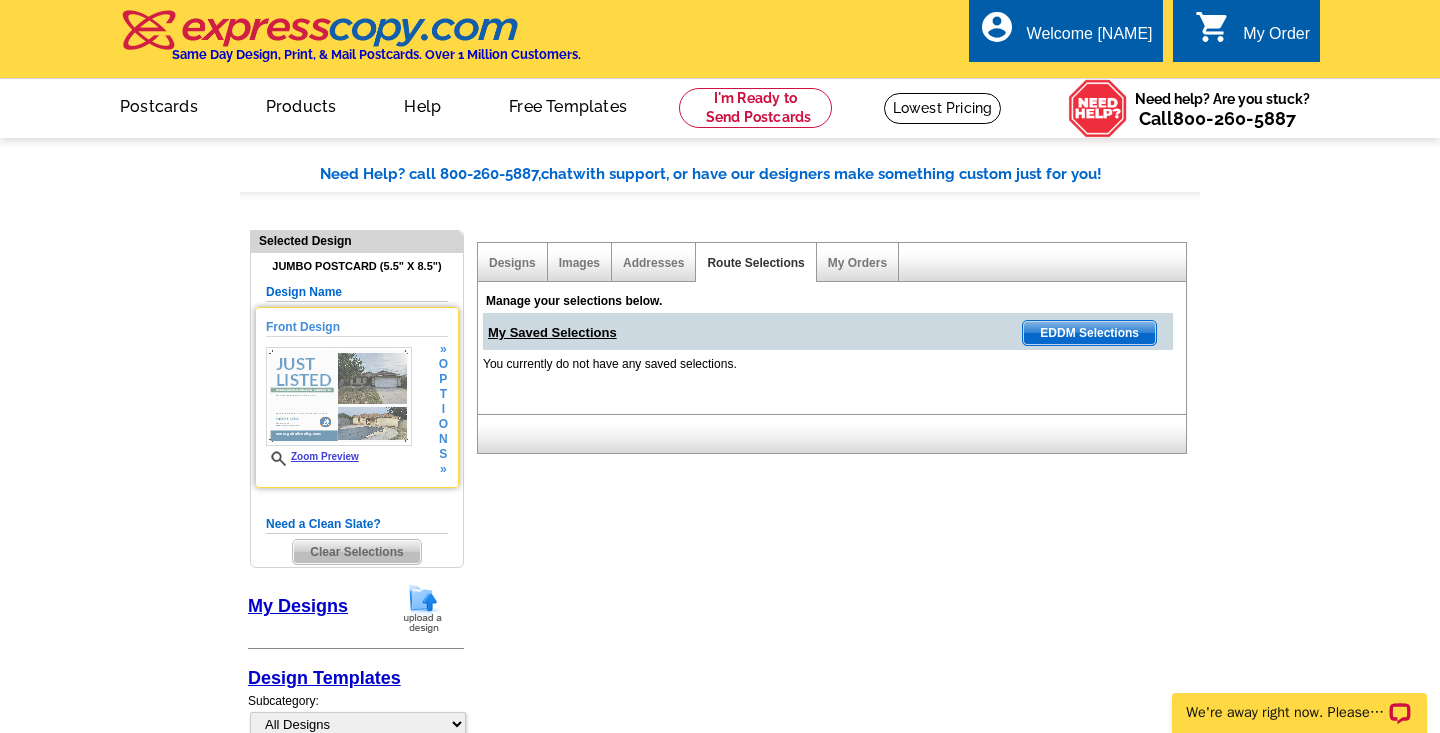 click on "Front Design" at bounding box center (357, 327) 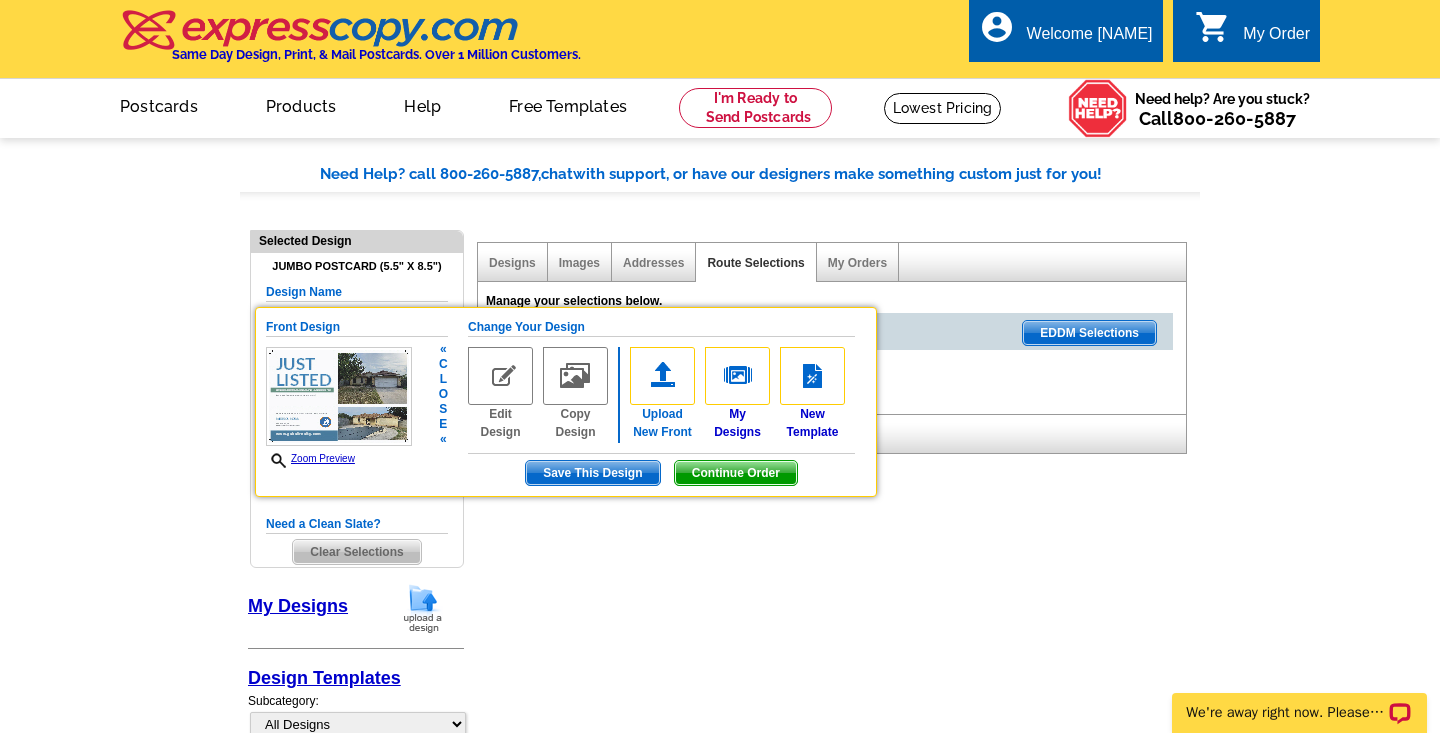click at bounding box center (662, 376) 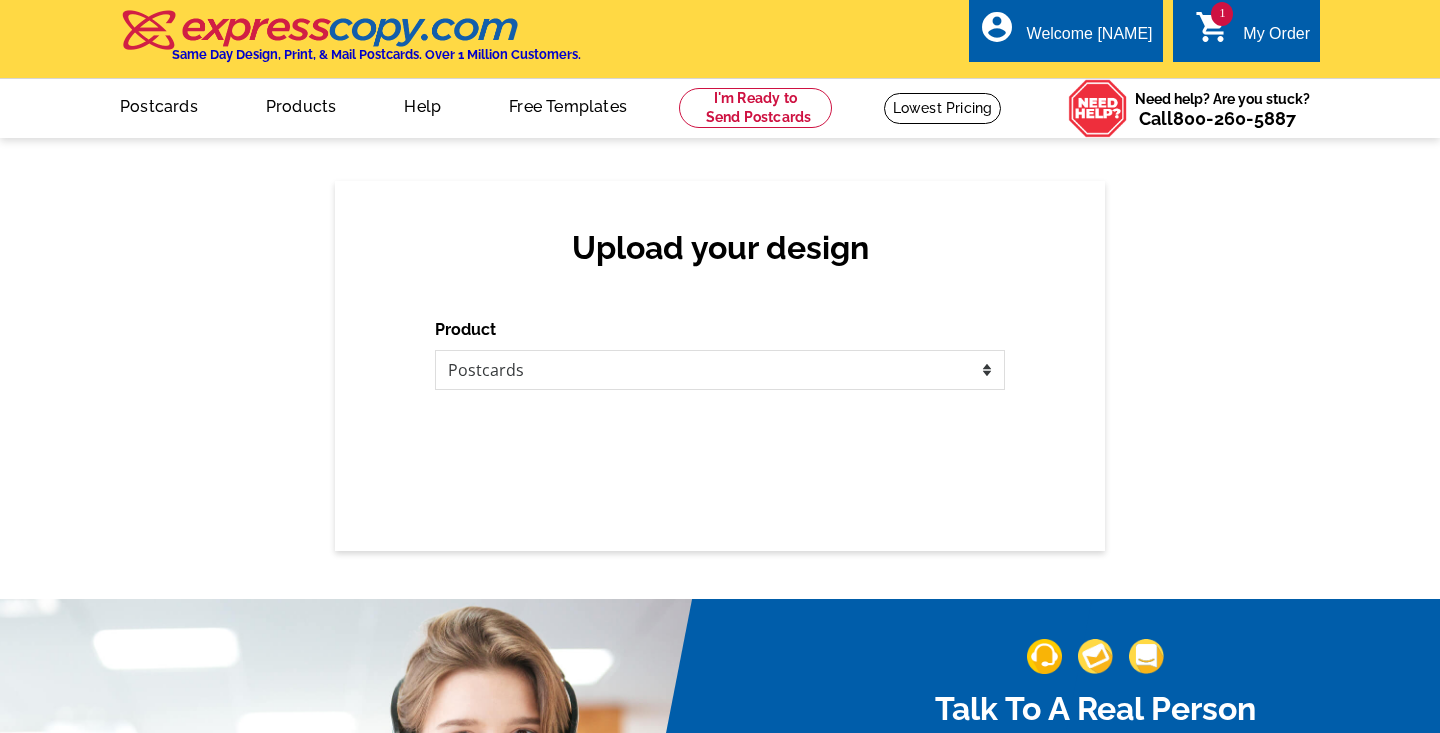 scroll, scrollTop: 0, scrollLeft: 0, axis: both 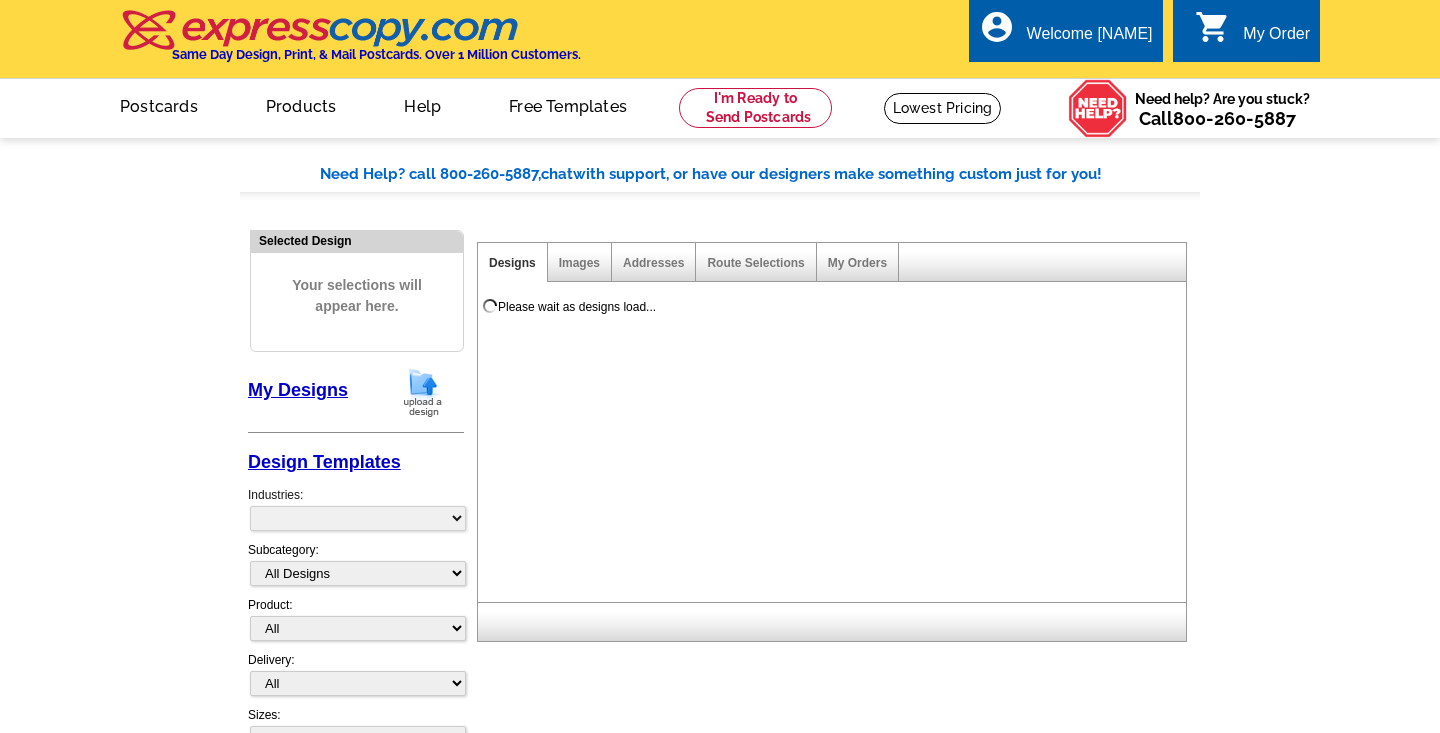 select on "2" 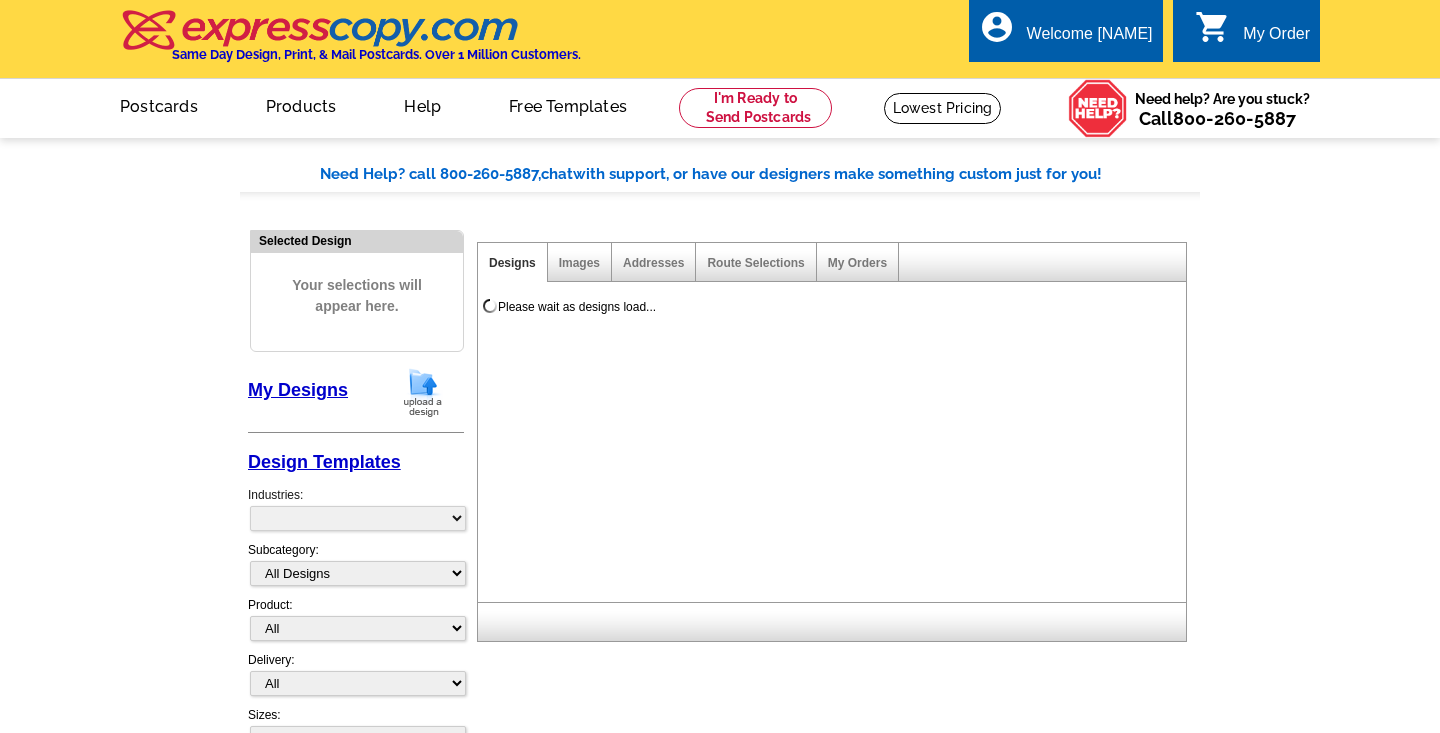 scroll, scrollTop: 0, scrollLeft: 0, axis: both 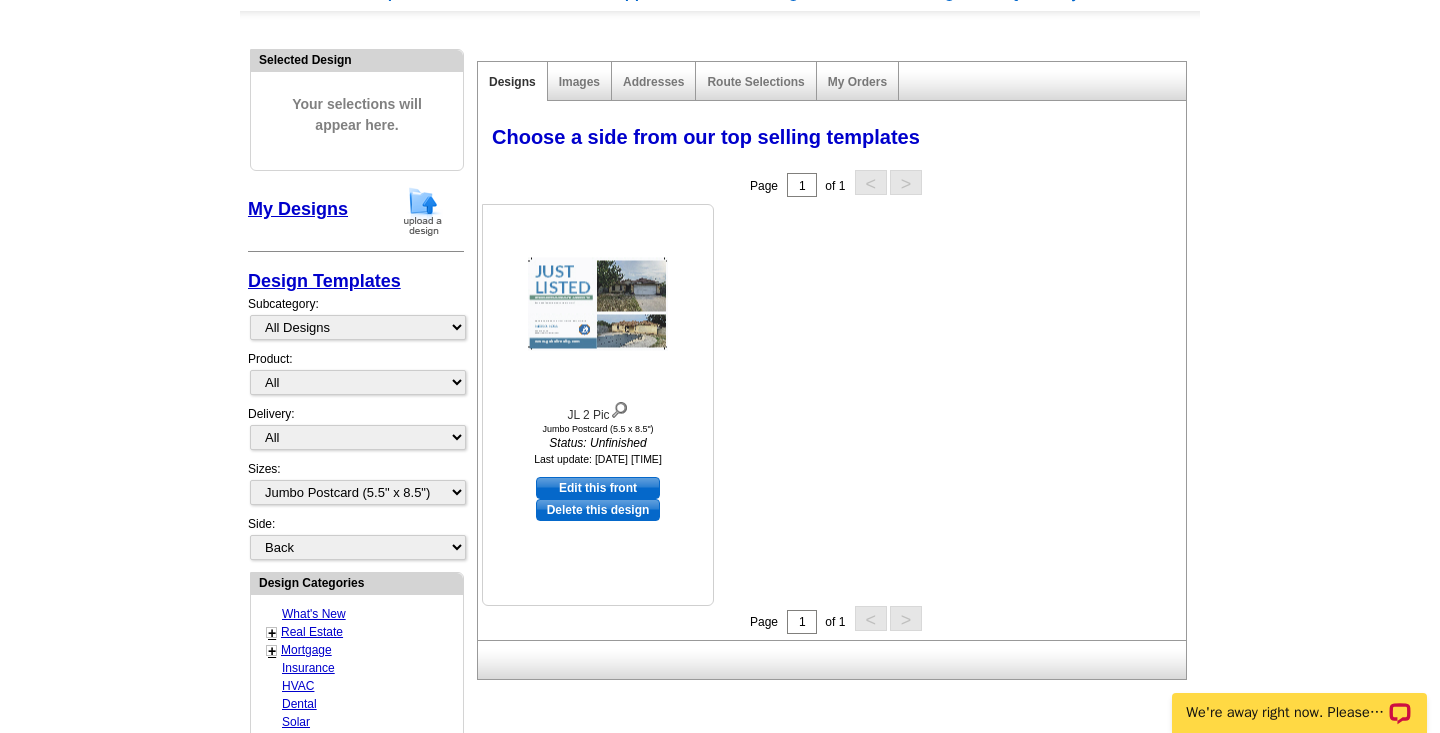 click on "Edit this front" at bounding box center [598, 488] 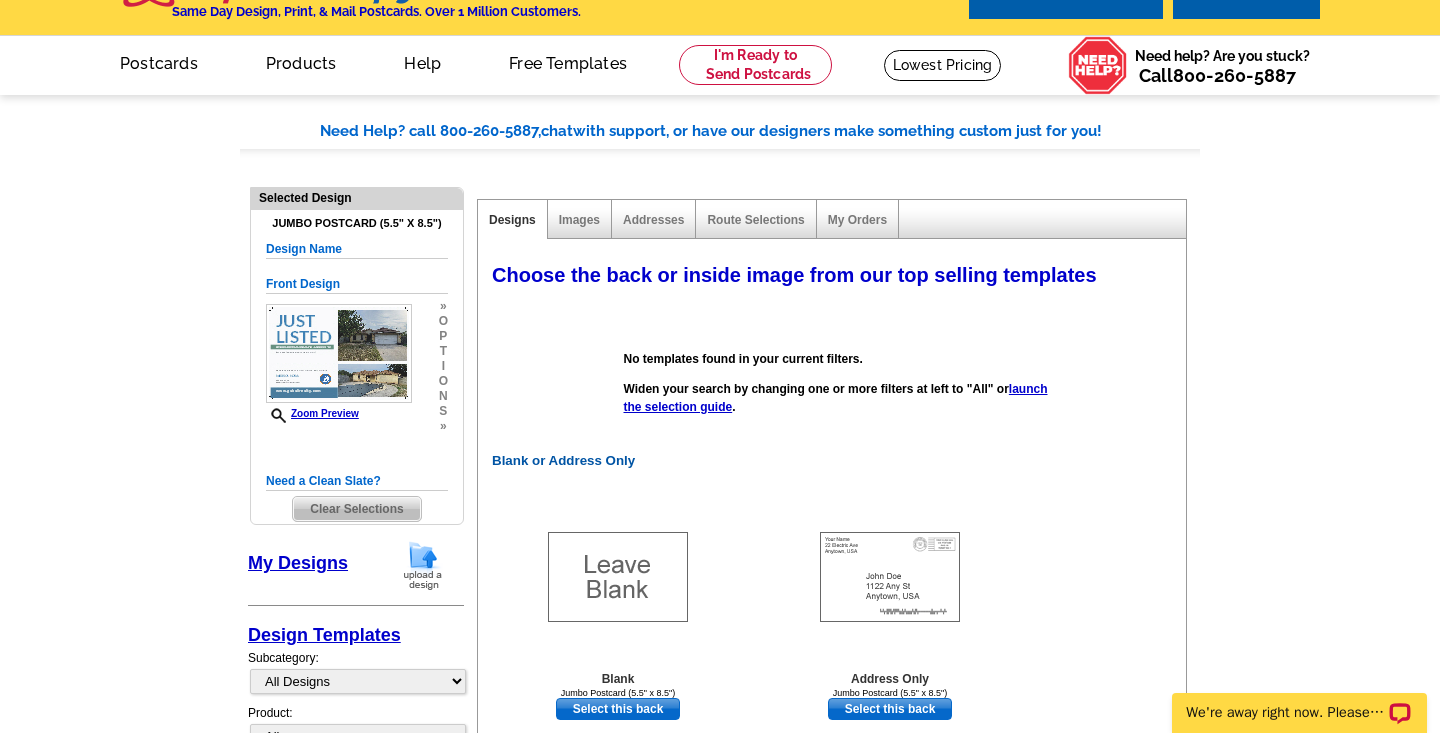scroll, scrollTop: 40, scrollLeft: 0, axis: vertical 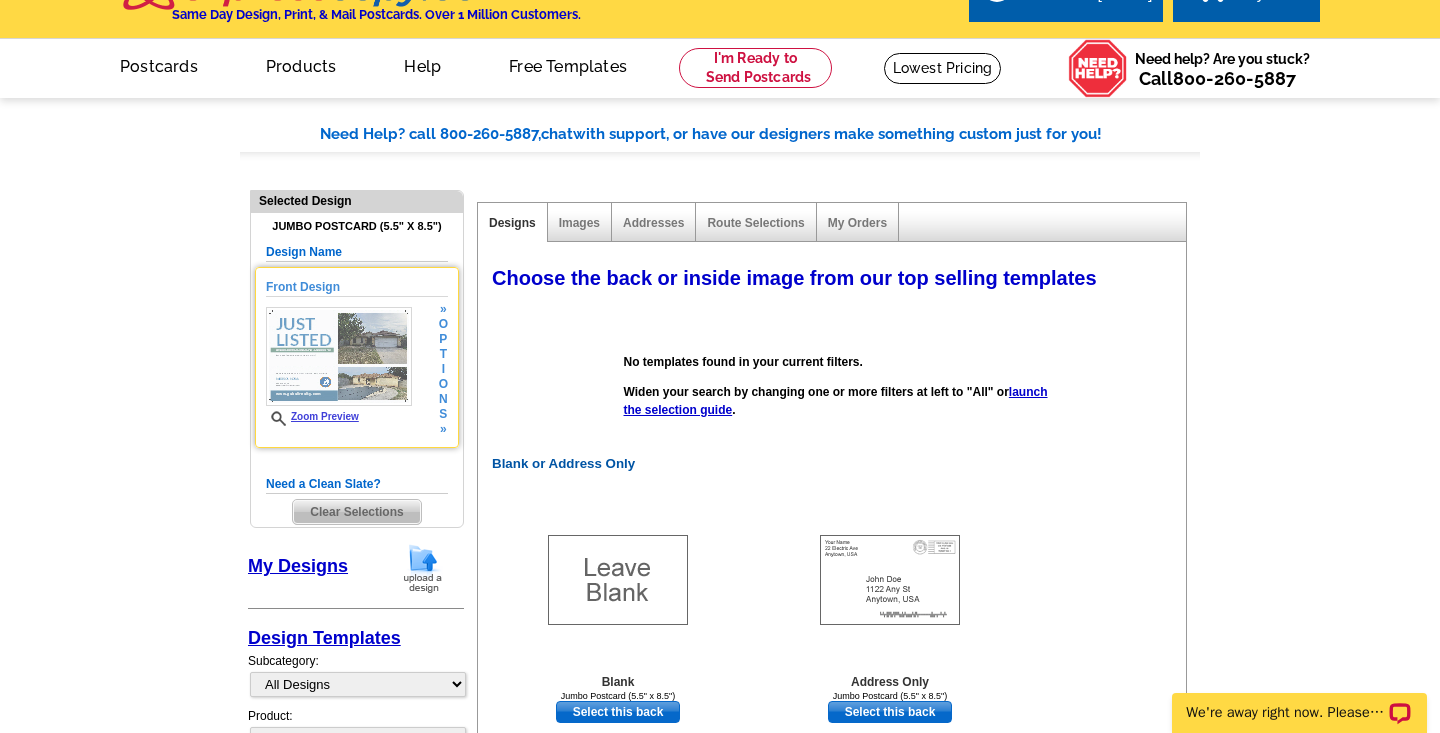 click on "t" at bounding box center [443, 354] 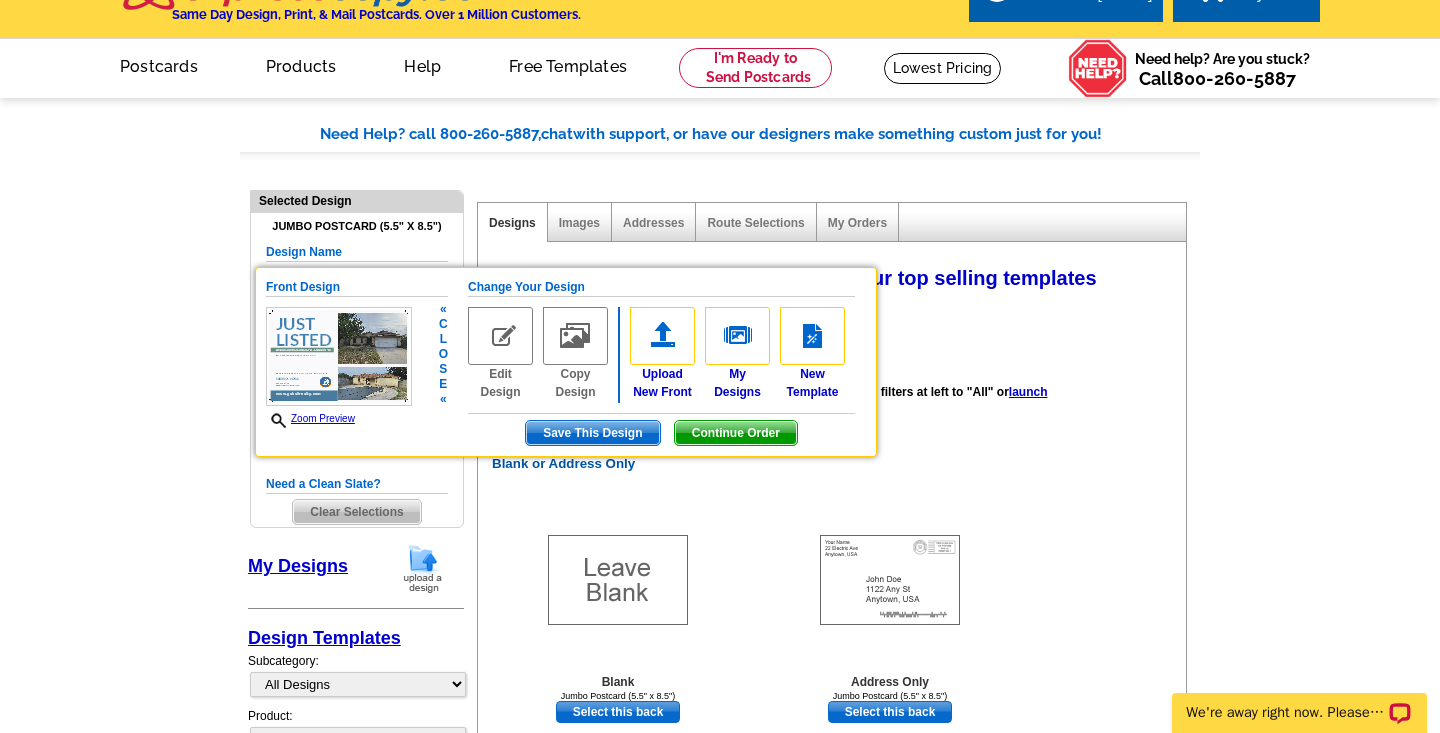 click on "Continue Order" at bounding box center [736, 433] 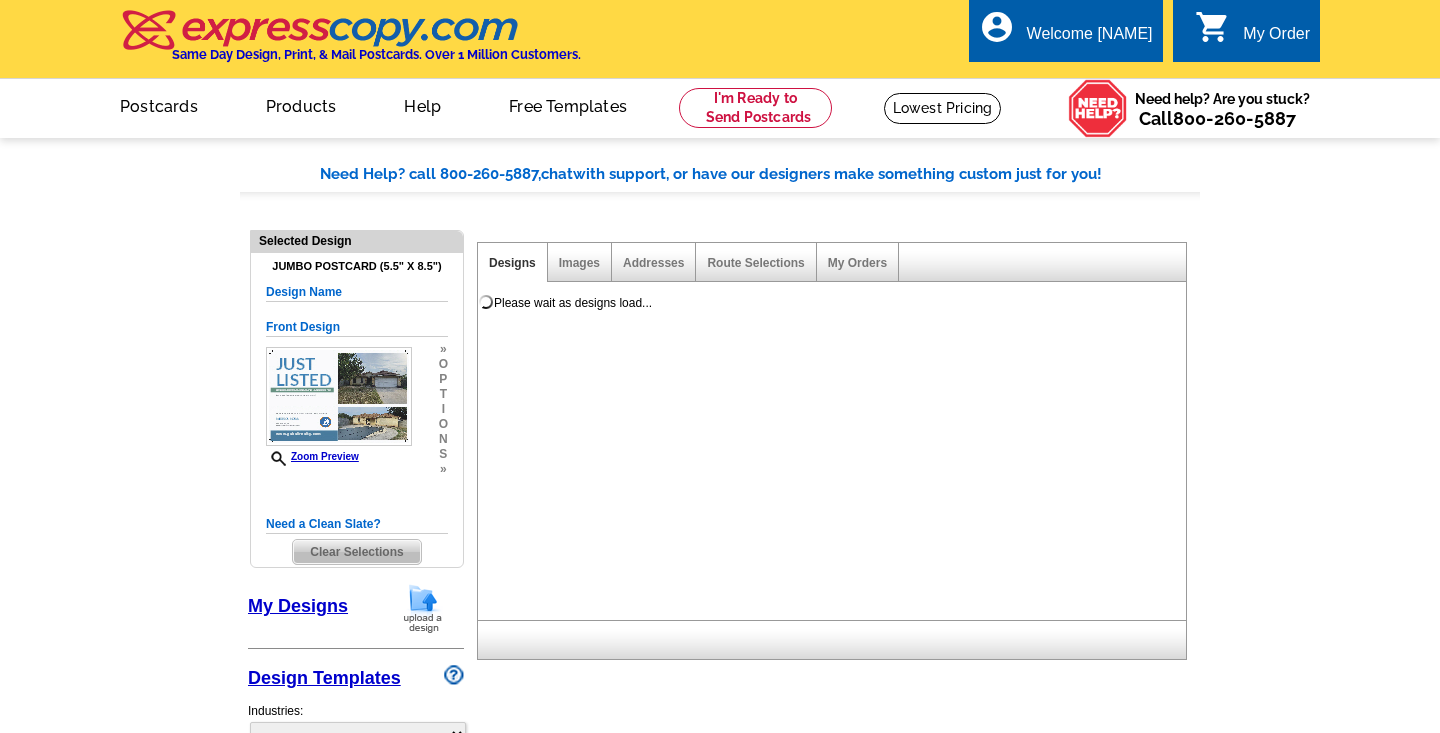 select on "1" 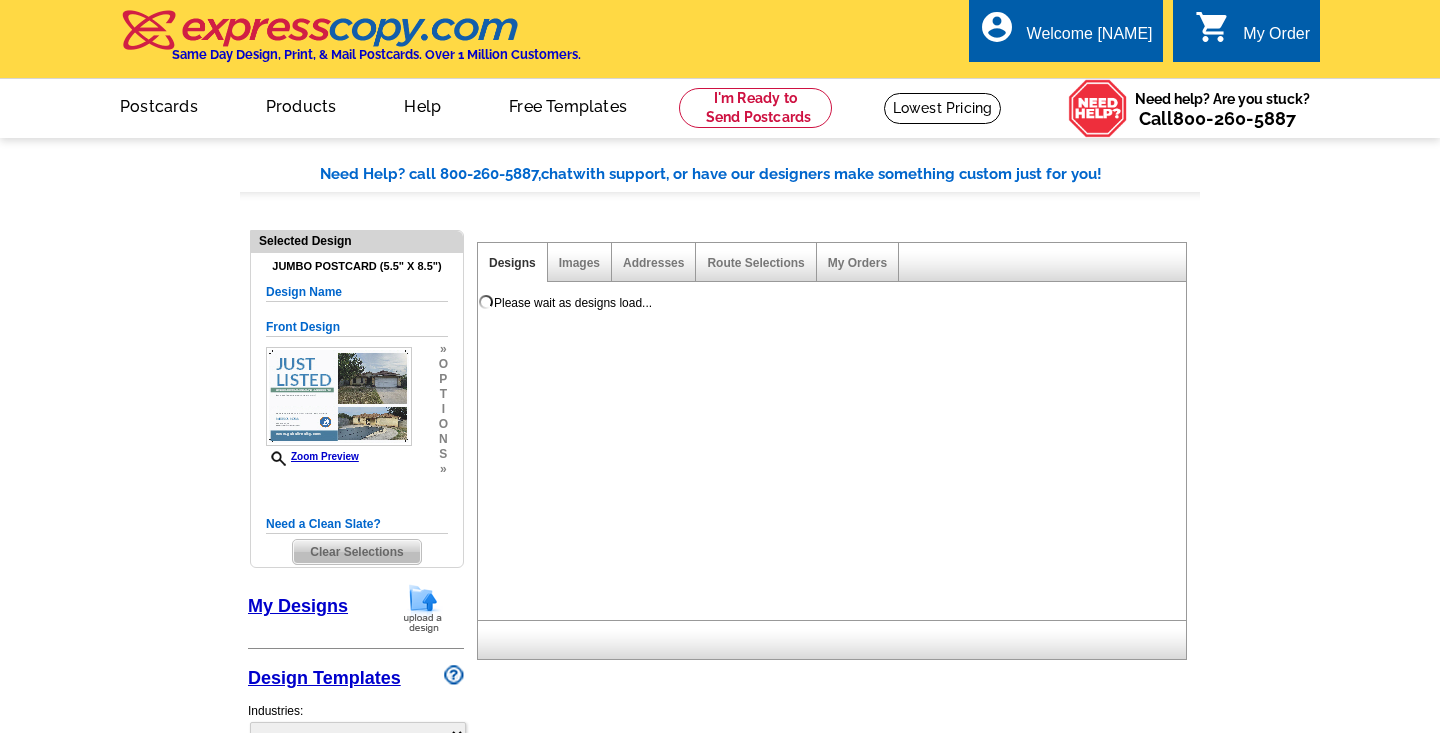 select on "2" 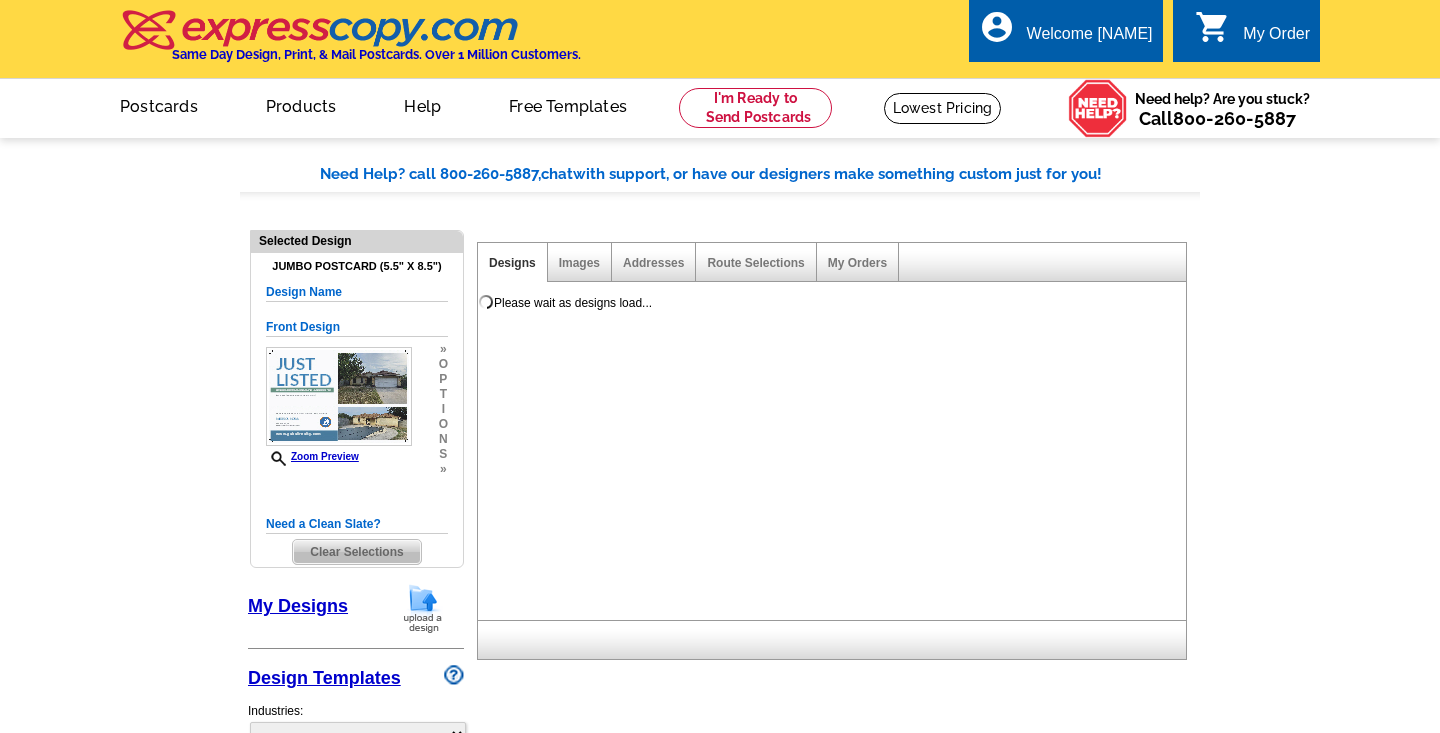 select on "back" 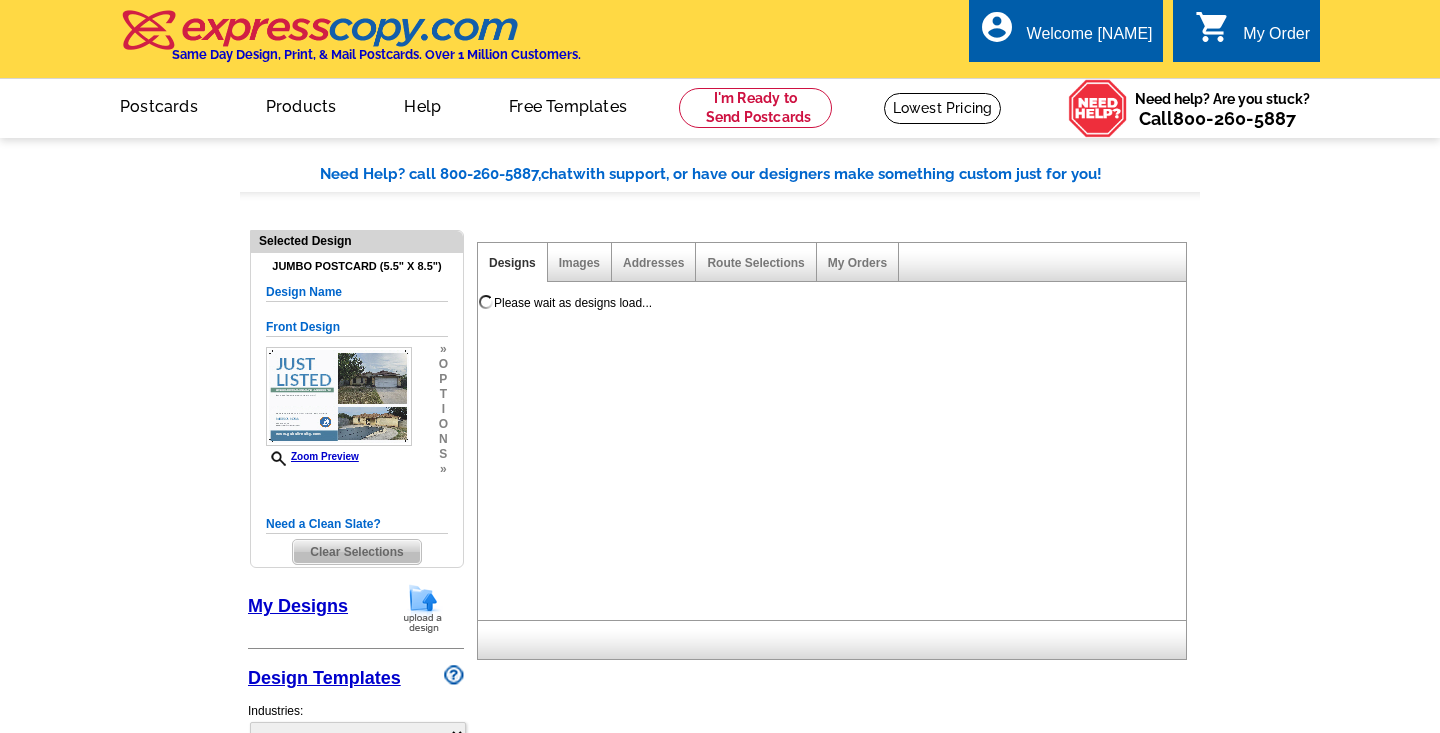 scroll, scrollTop: 0, scrollLeft: 0, axis: both 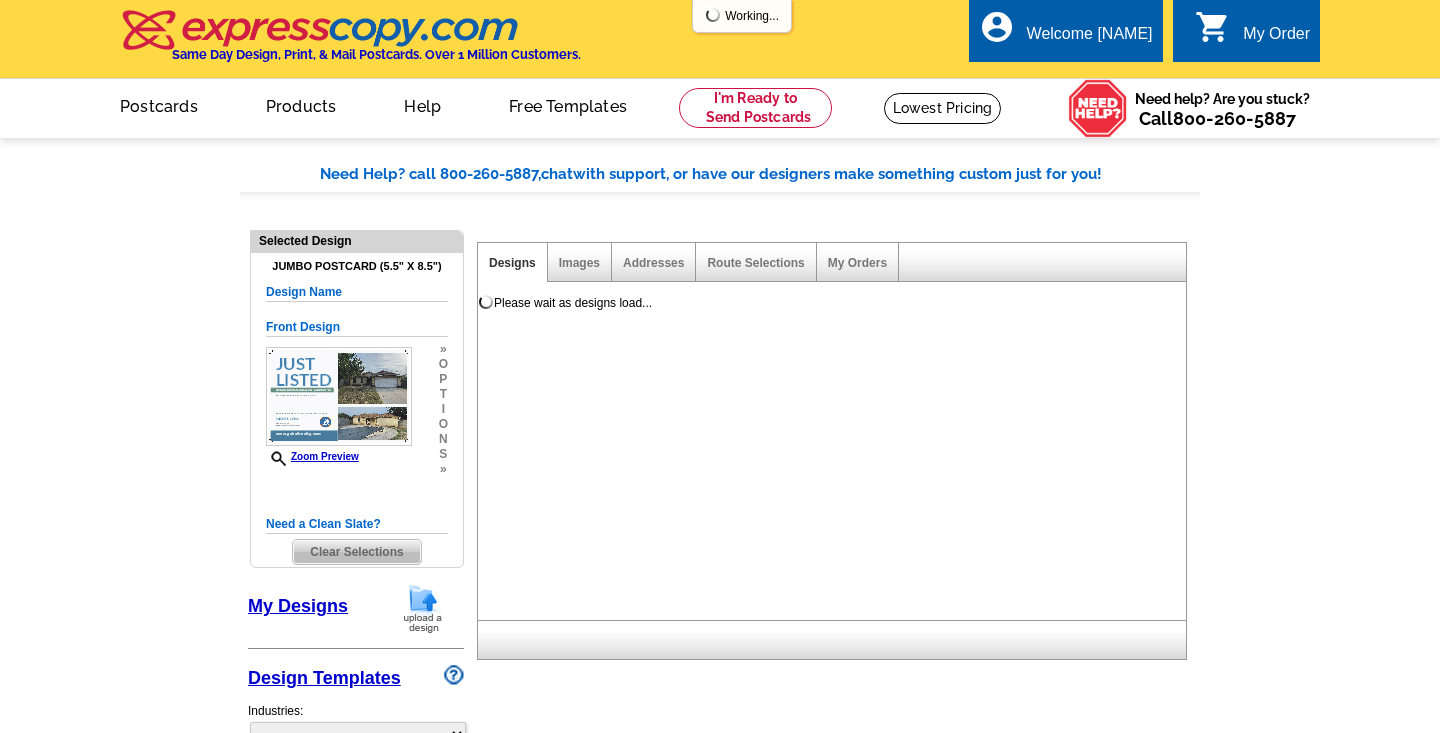 select on "785" 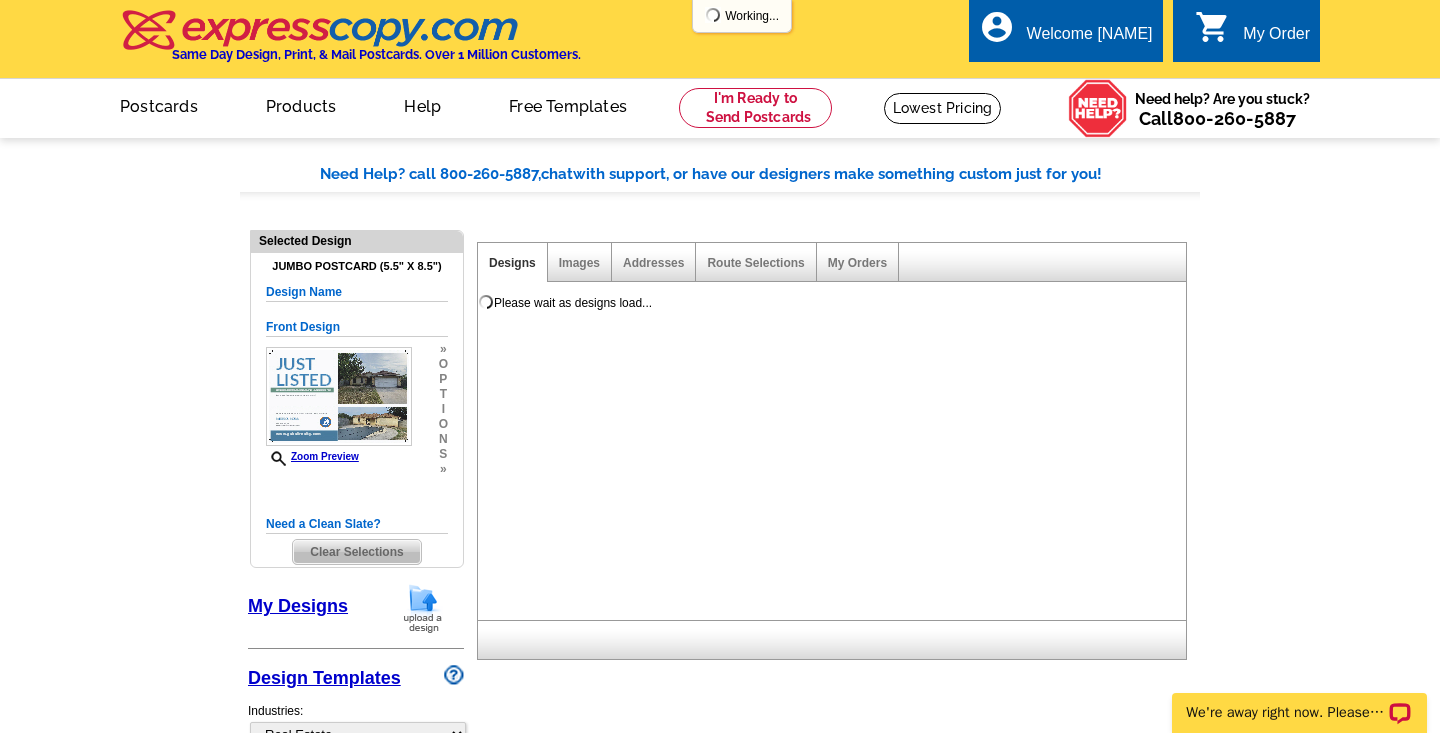 scroll, scrollTop: 0, scrollLeft: 0, axis: both 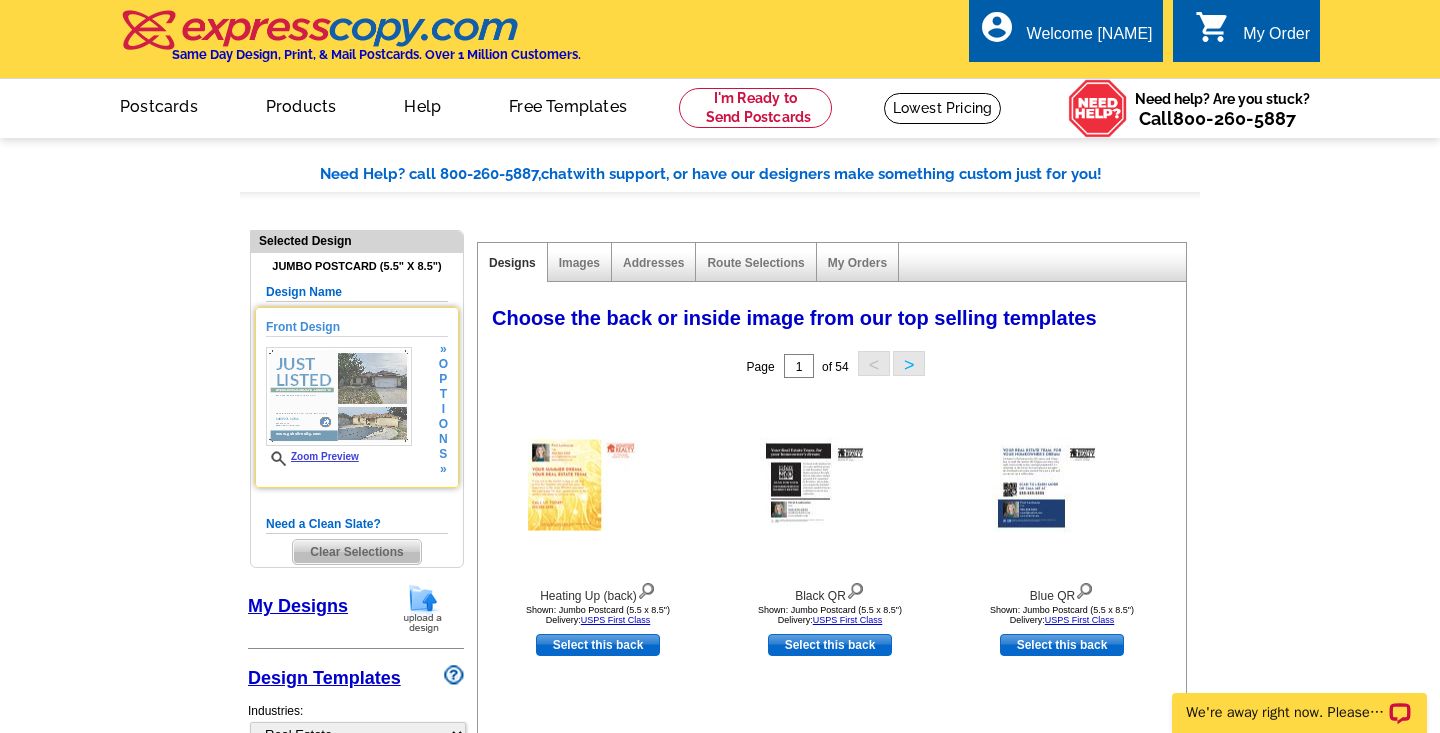 click on "i" at bounding box center (443, 409) 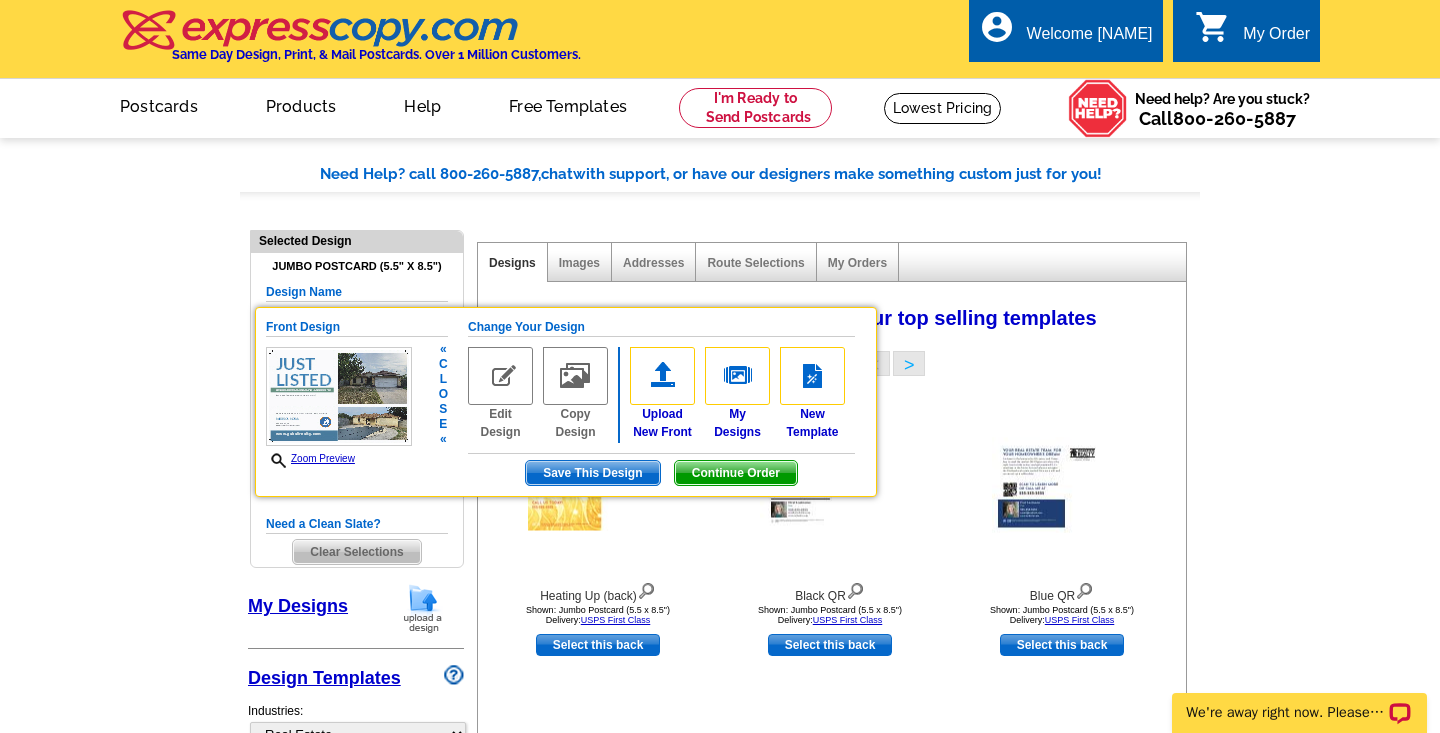 click at bounding box center [575, 376] 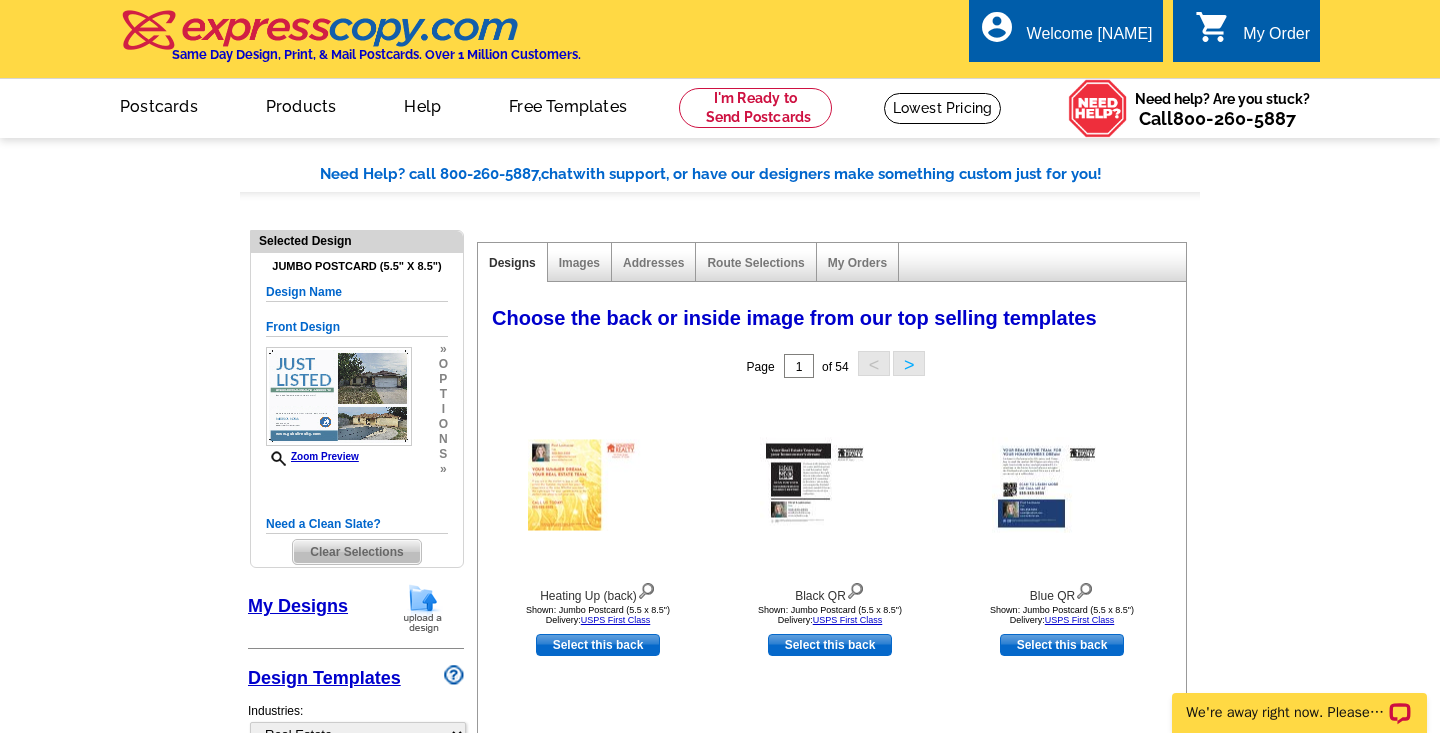 click on "t" at bounding box center [443, 394] 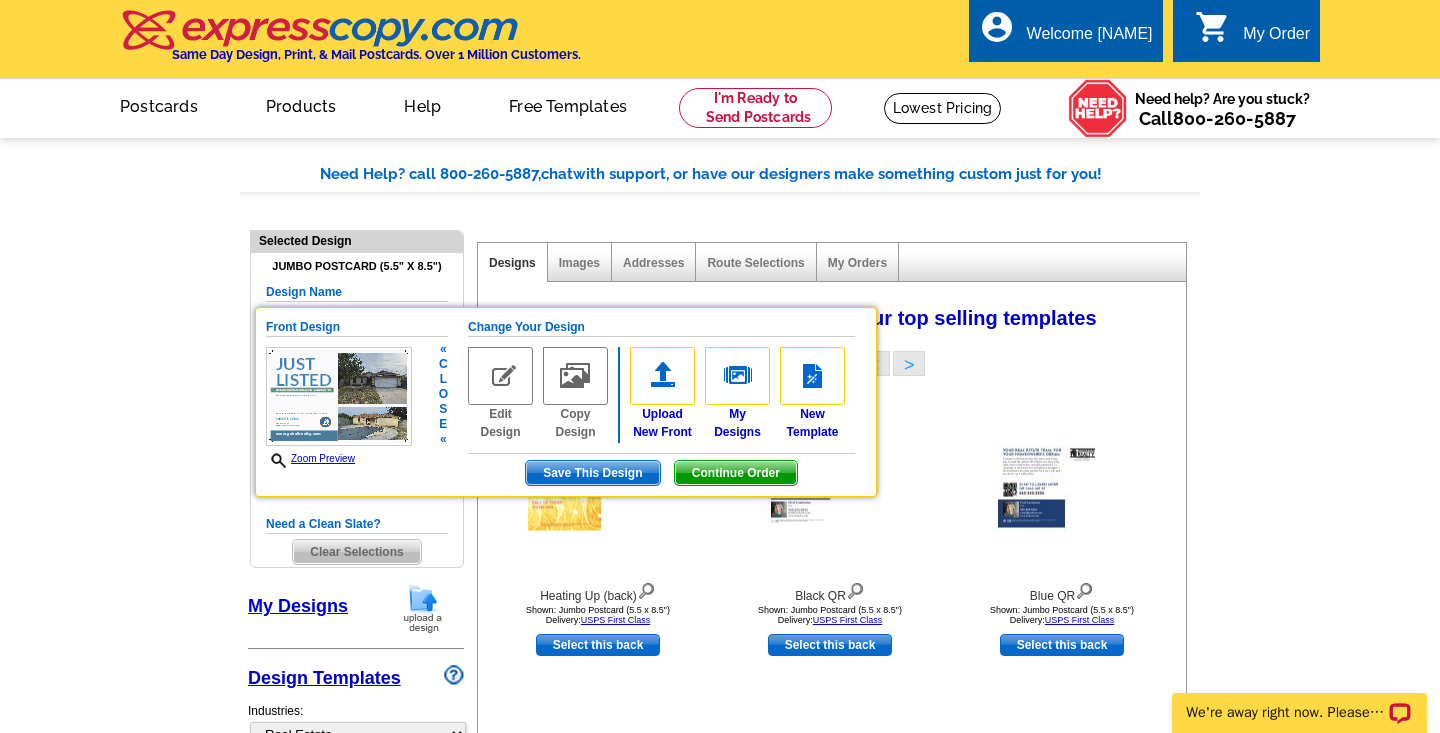 click at bounding box center (500, 376) 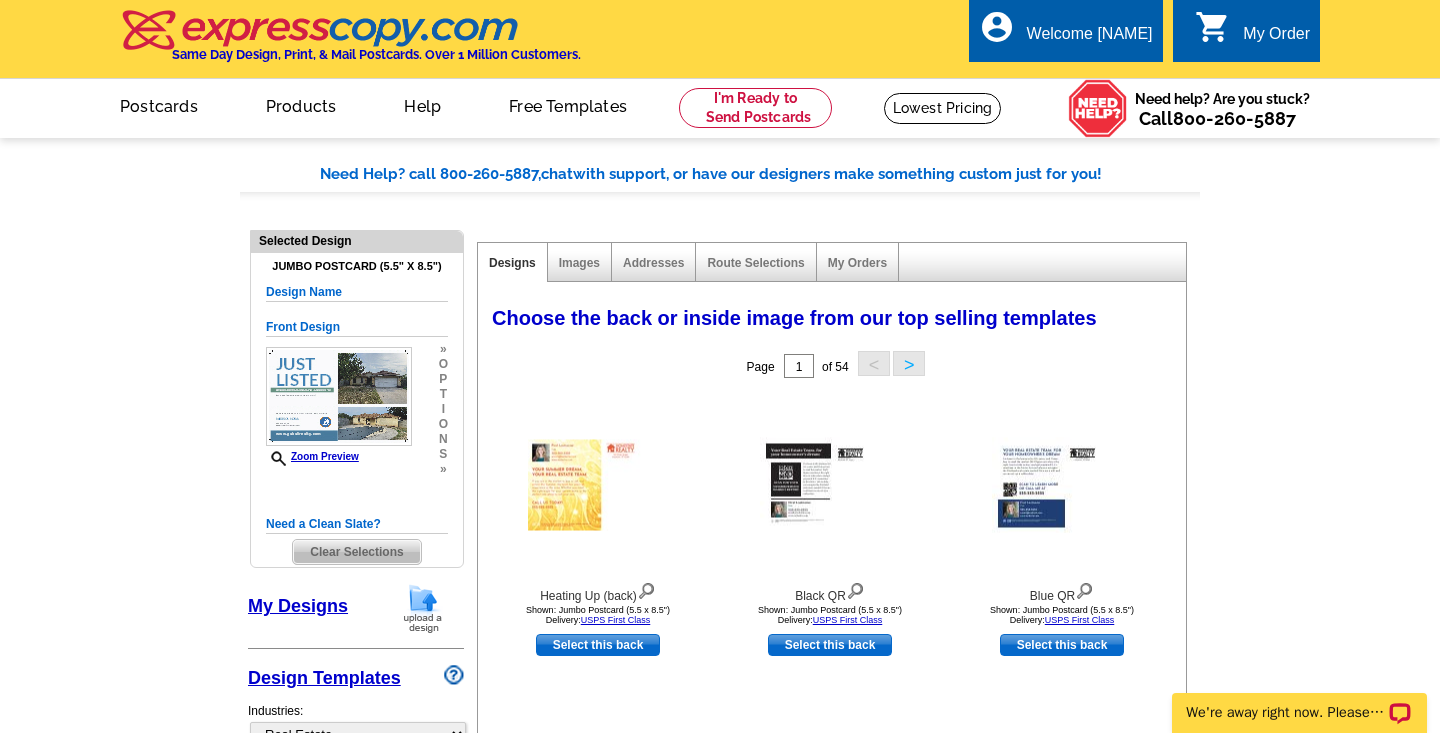 click on "t" at bounding box center (443, 394) 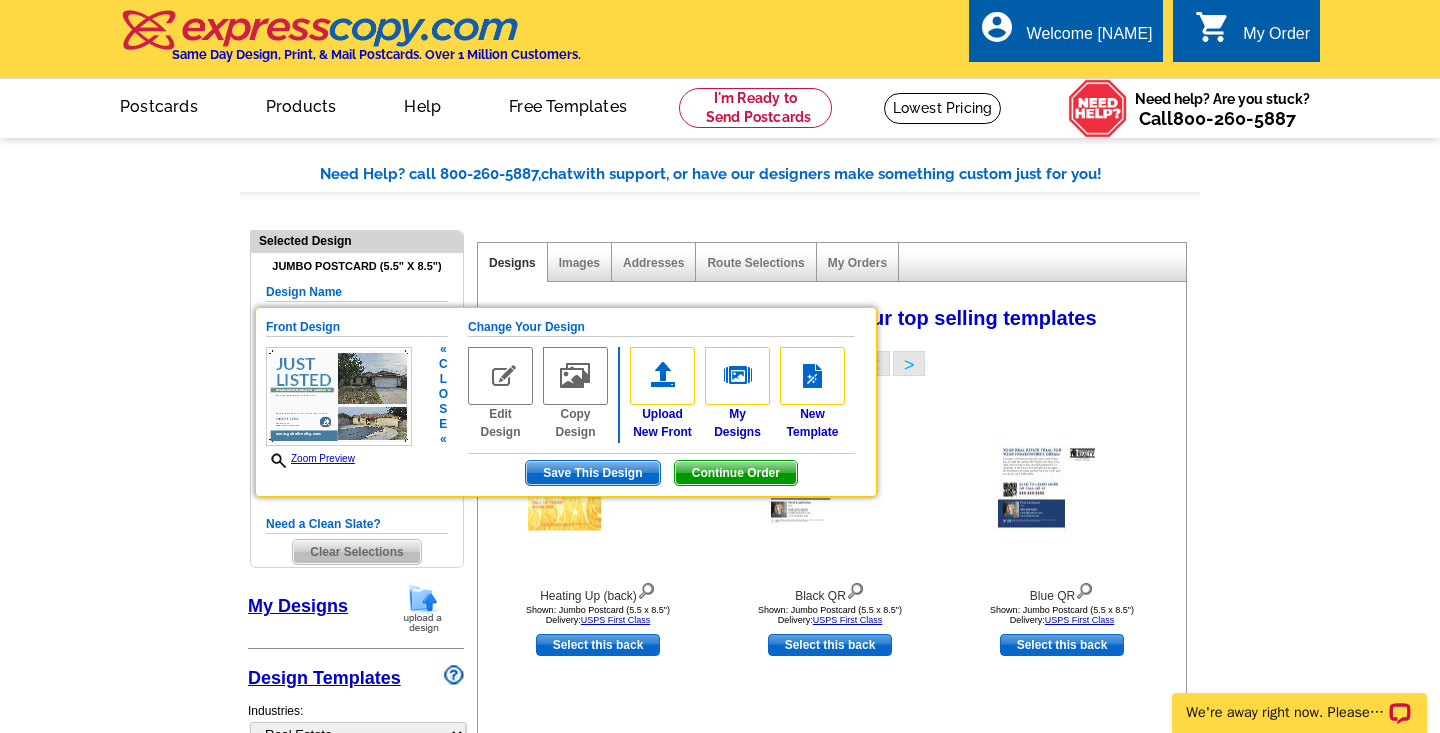 click on "Save This Design" at bounding box center [592, 473] 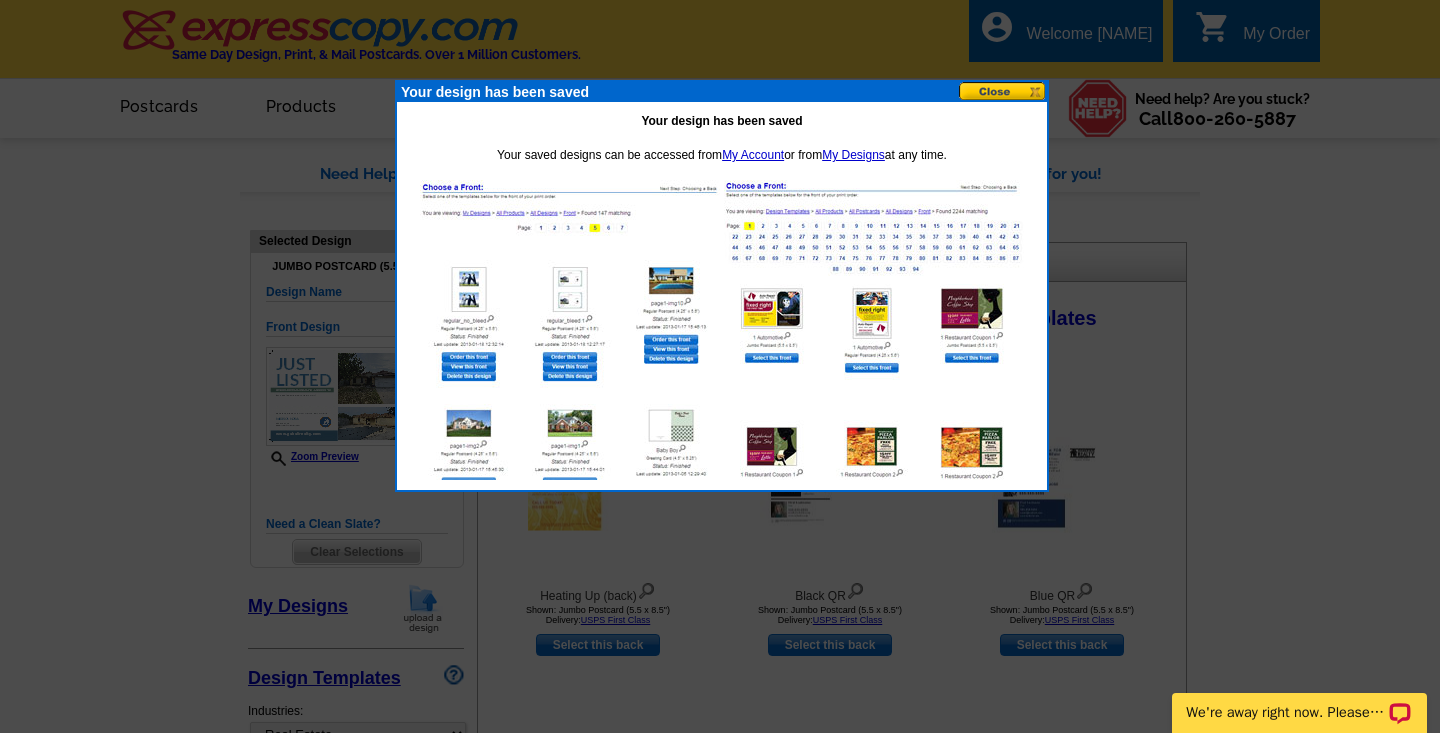 click at bounding box center [1003, 91] 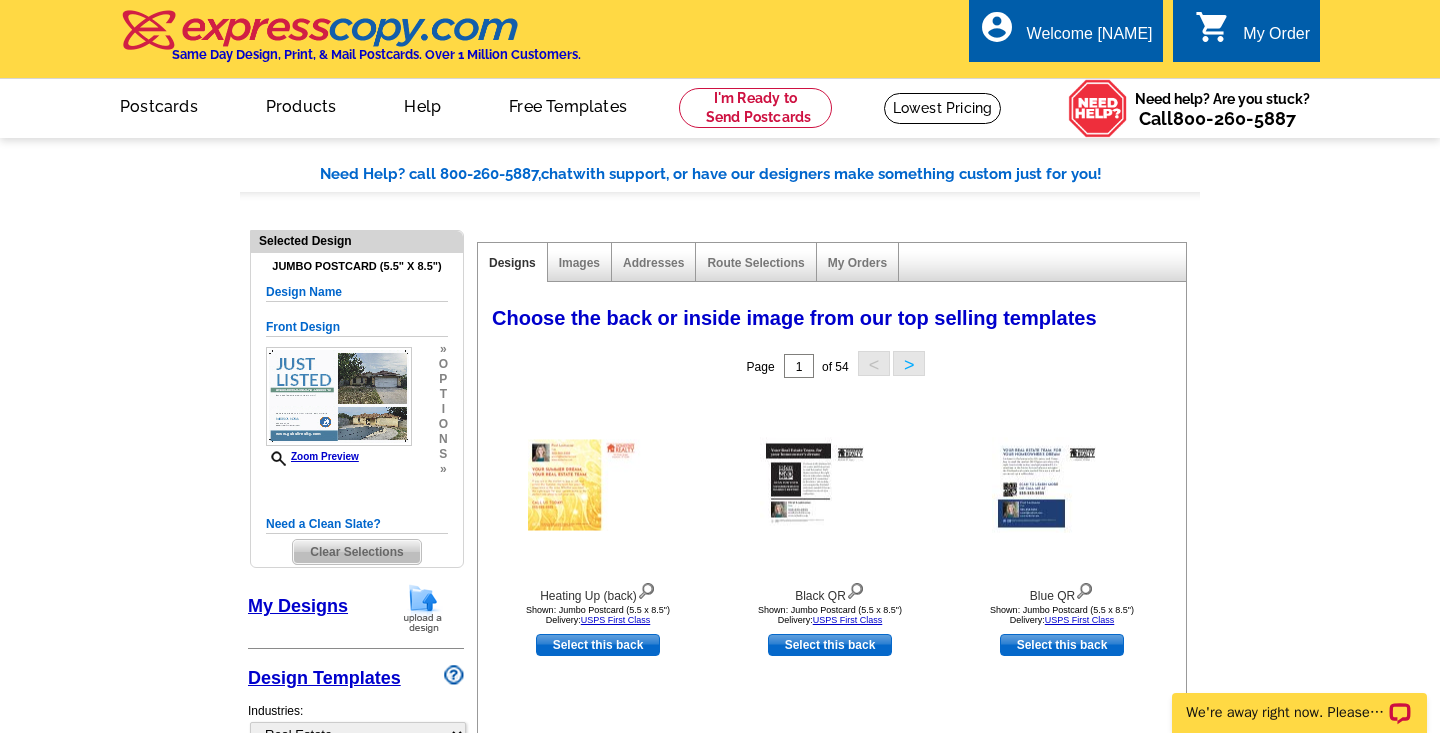 click on "t" at bounding box center (443, 394) 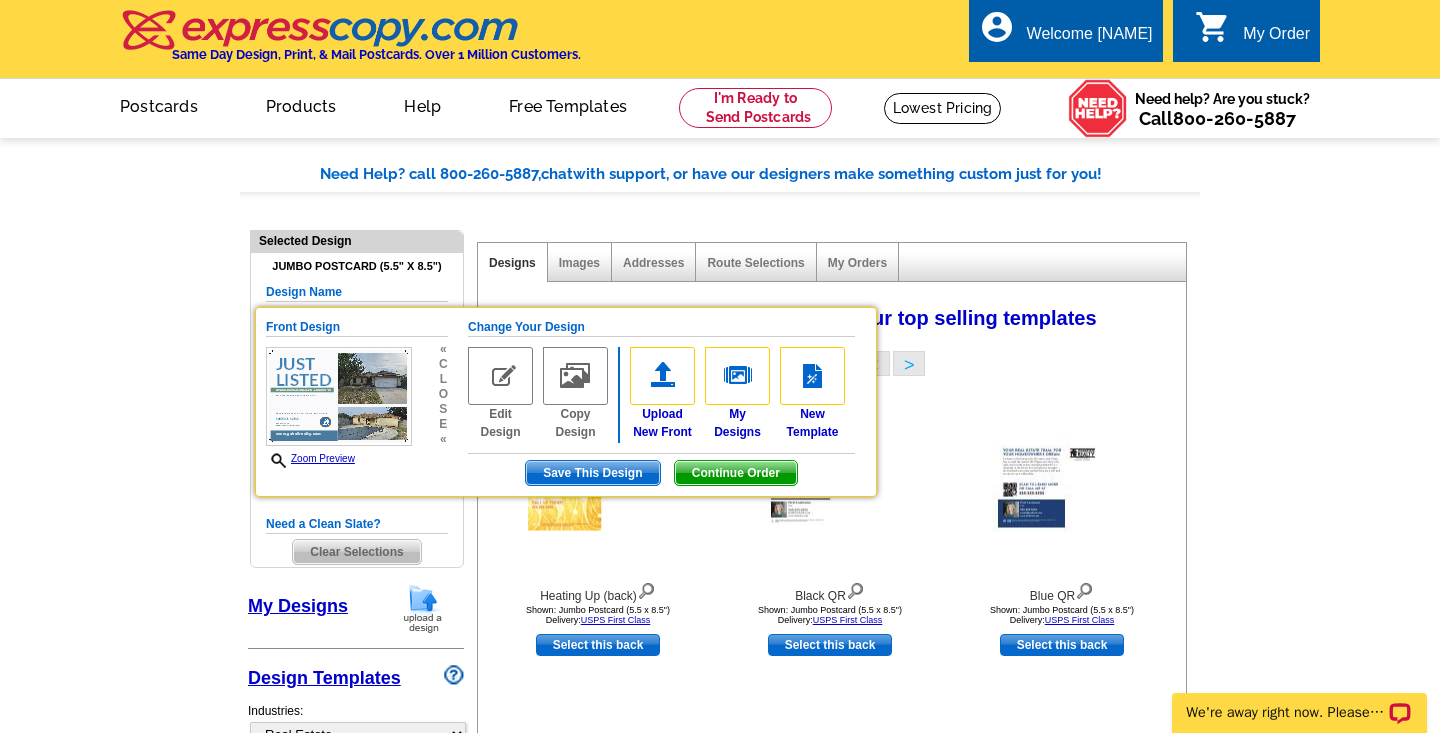 click on "Jumbo Postcard (5.5" x 8.5")
Design Name
Front Design
Zoom Preview
« c l o s e «
Change Your Design
Edit Design
Copy Design
Upload New Front
Save This Design" at bounding box center [357, 412] 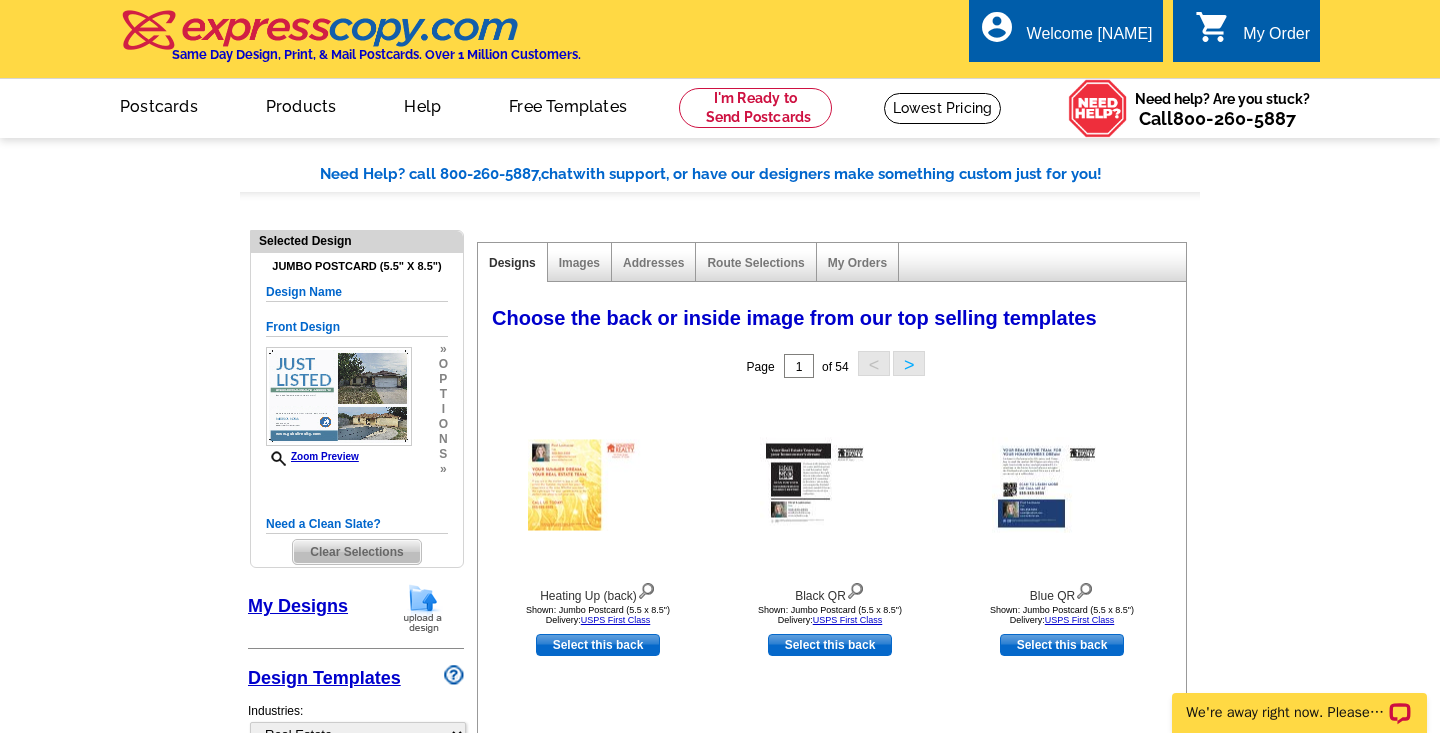 click at bounding box center (339, 396) 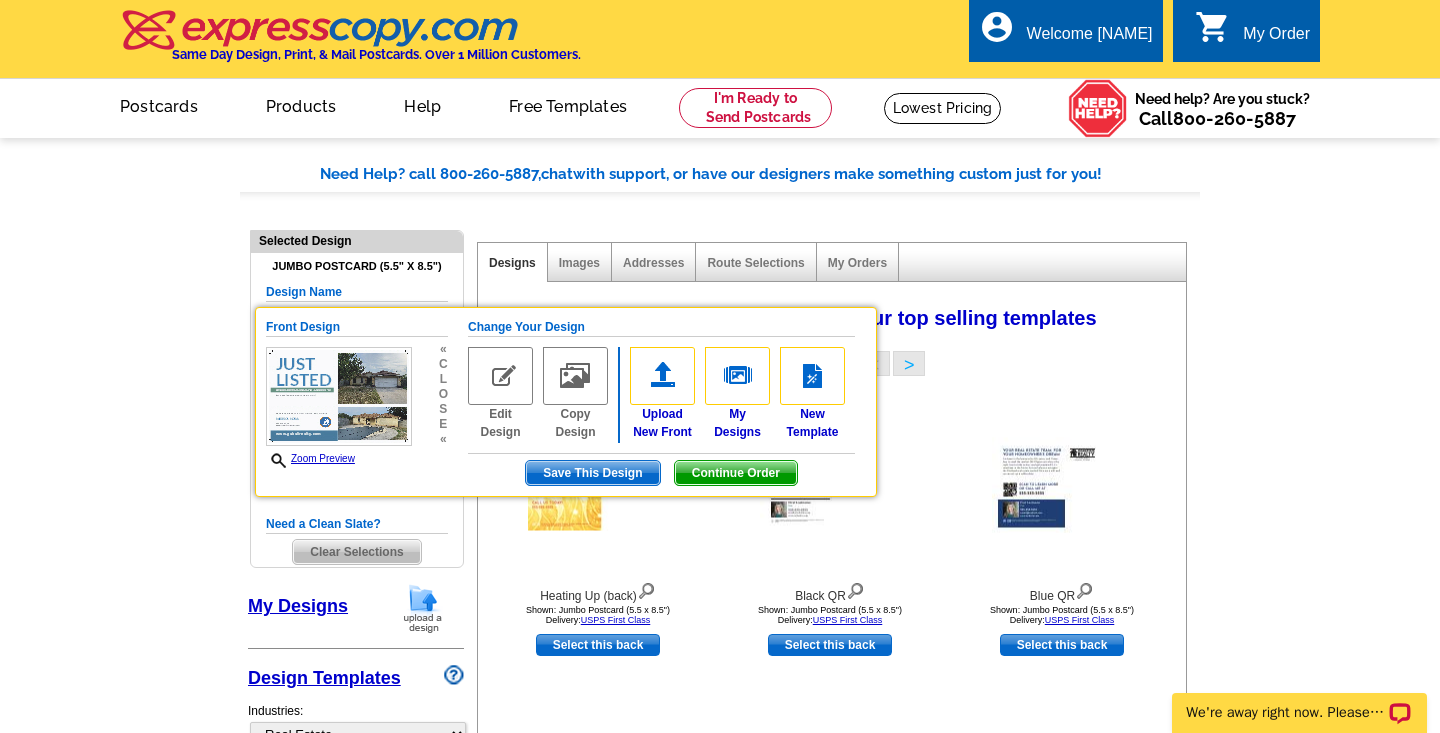 click on "Zoom Preview" at bounding box center [310, 458] 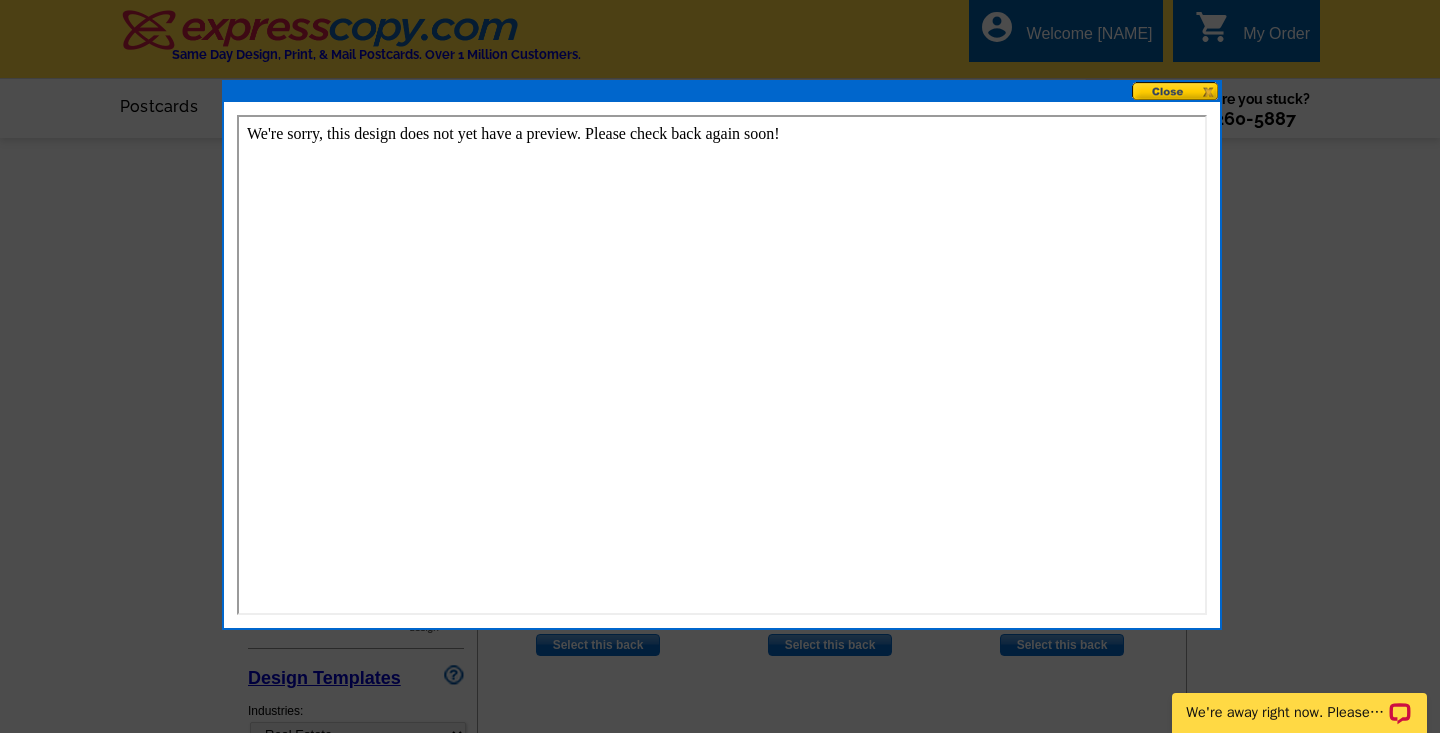 scroll, scrollTop: 0, scrollLeft: 0, axis: both 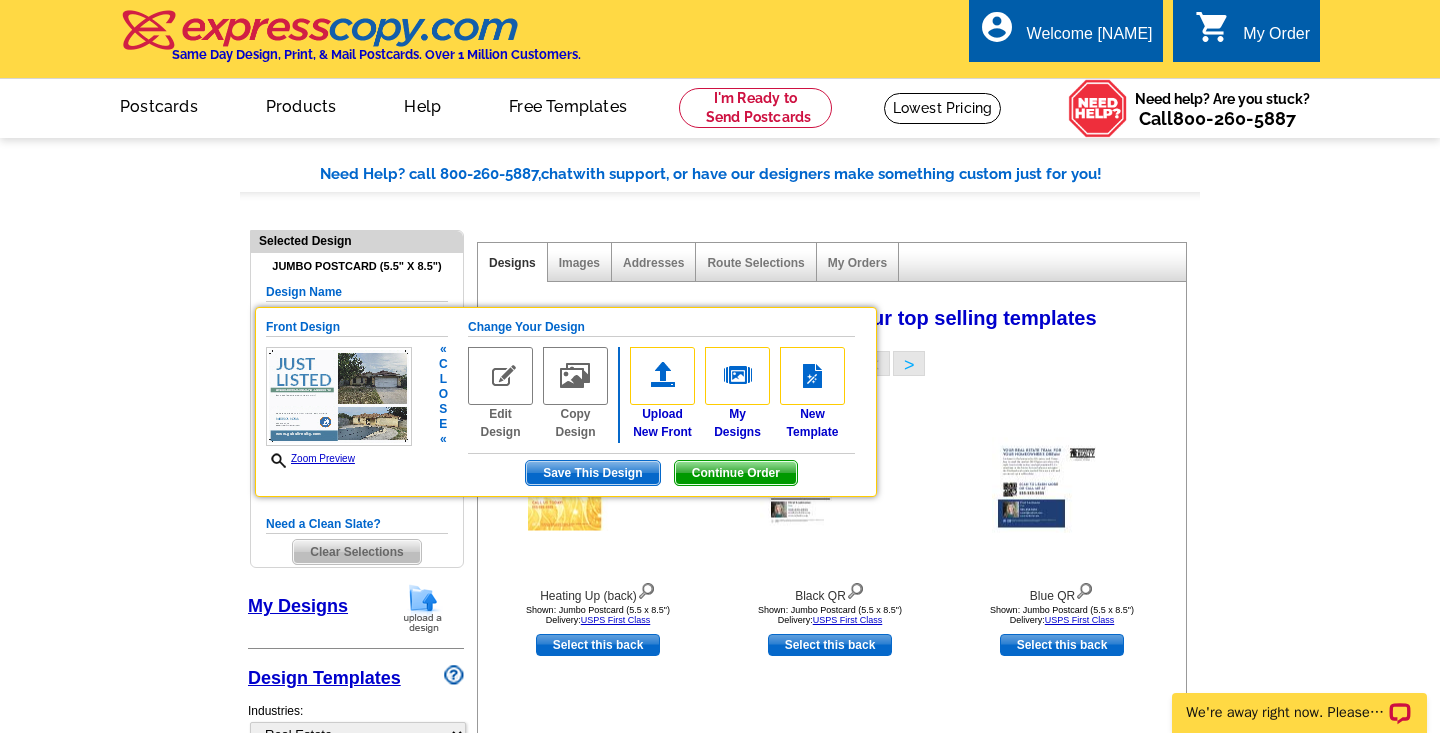 click on "Continue Order" at bounding box center [736, 473] 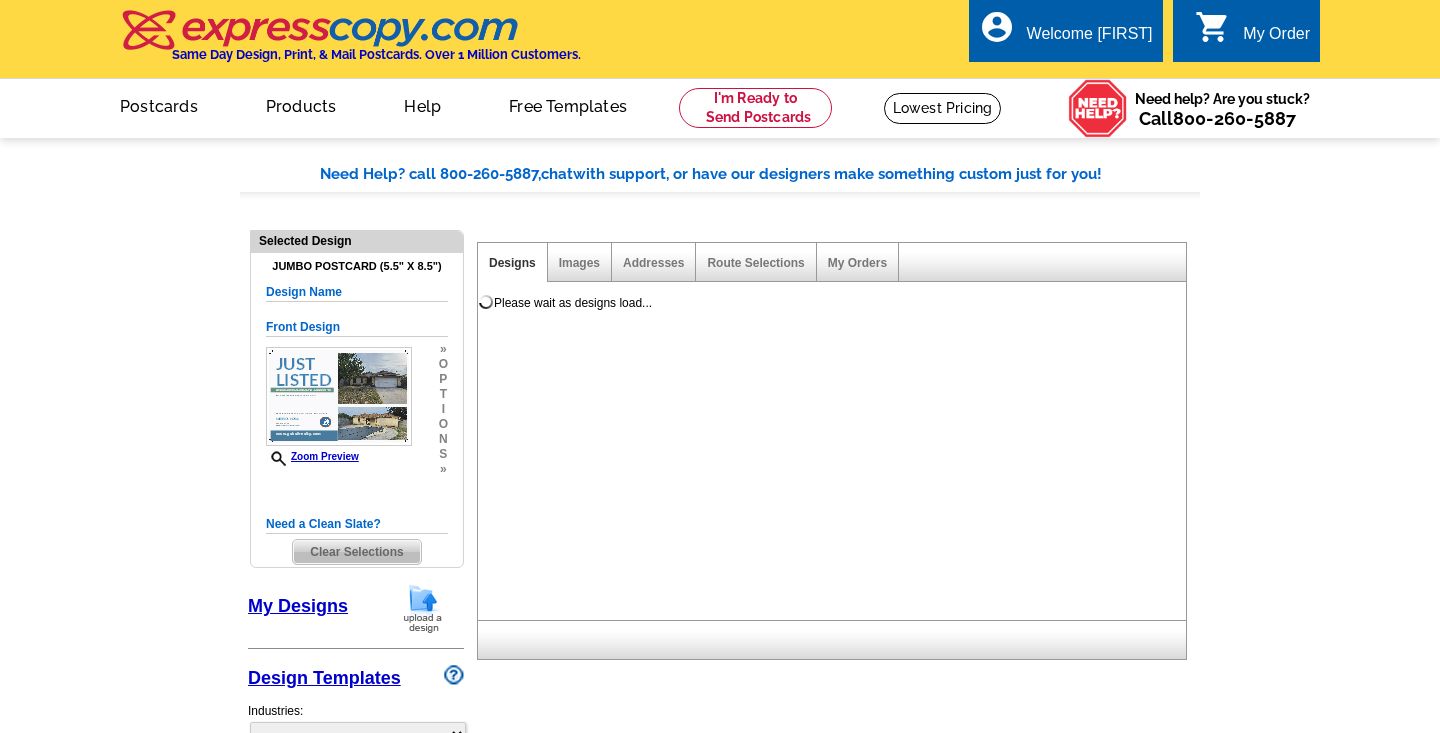 select on "1" 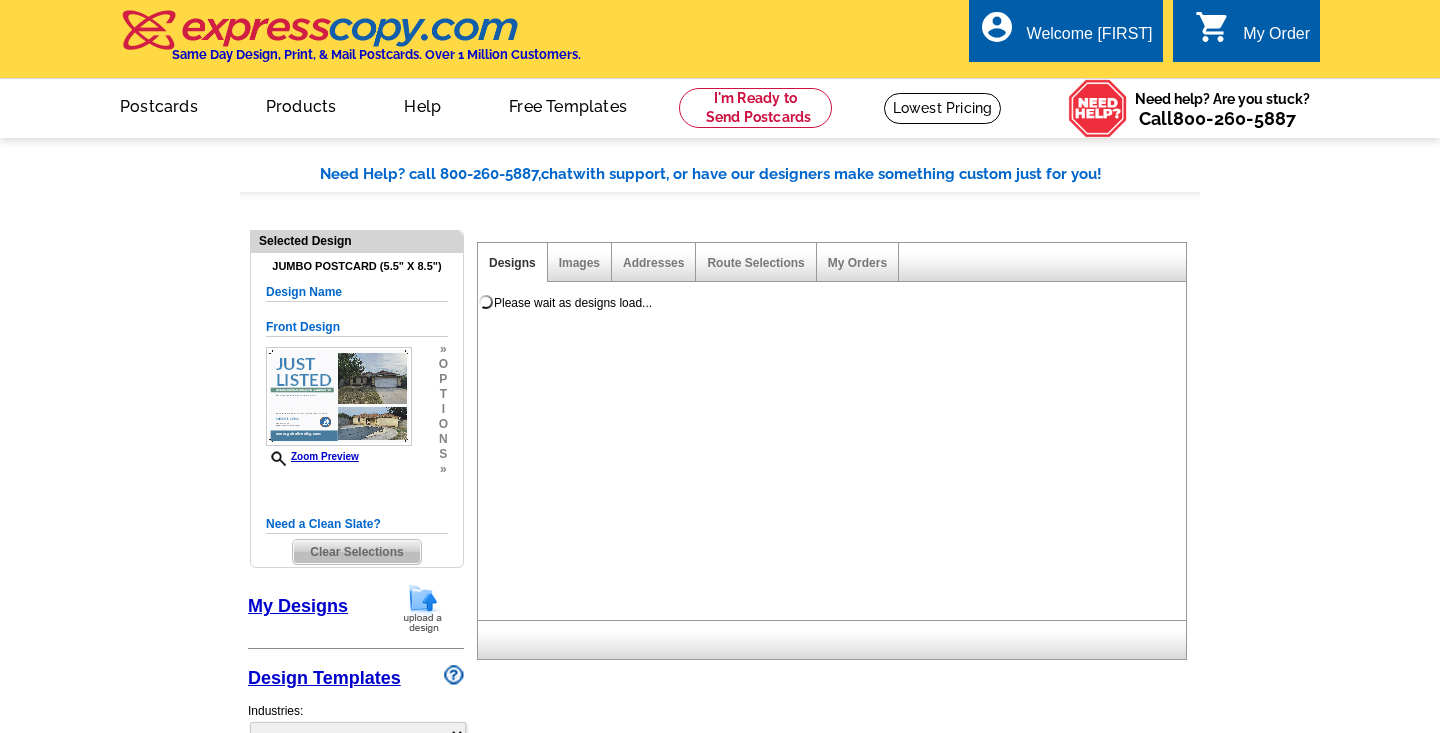 select on "2" 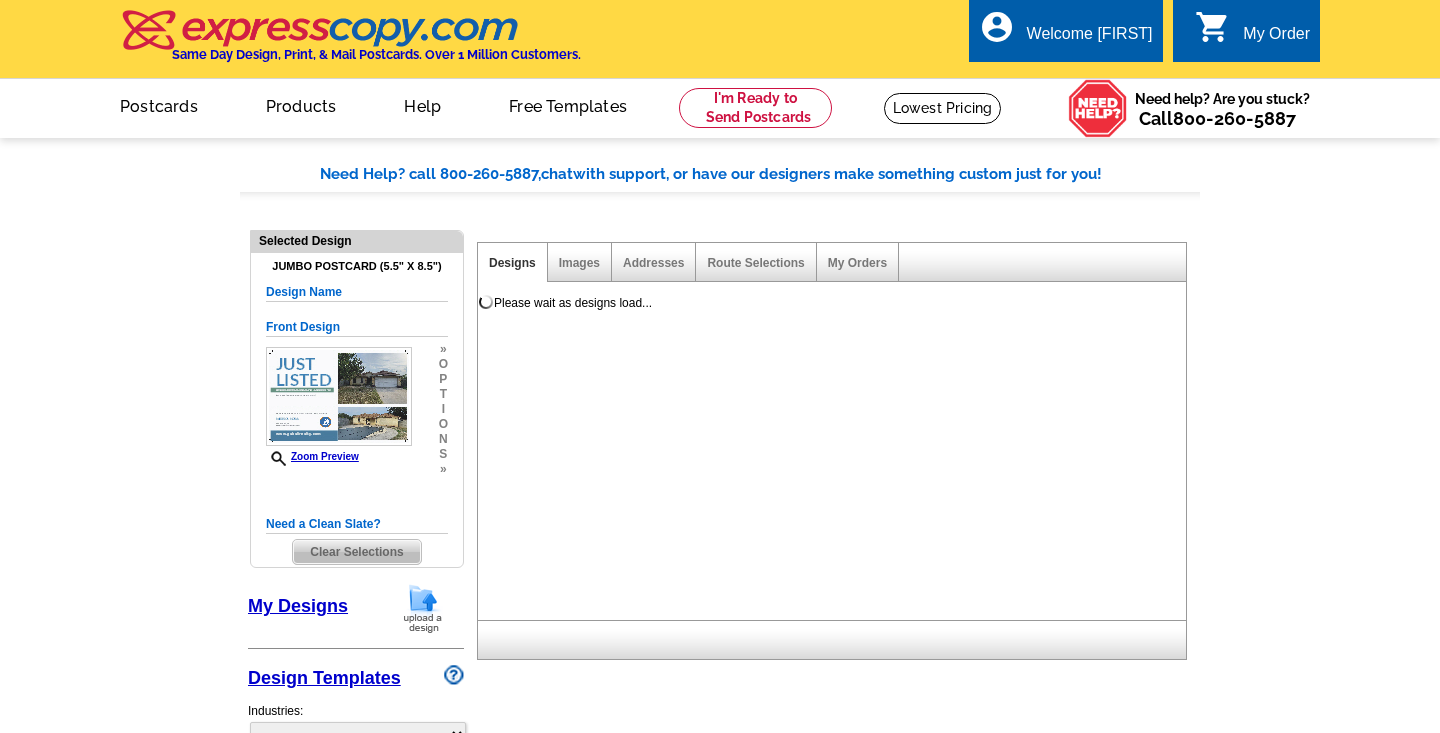 select on "back" 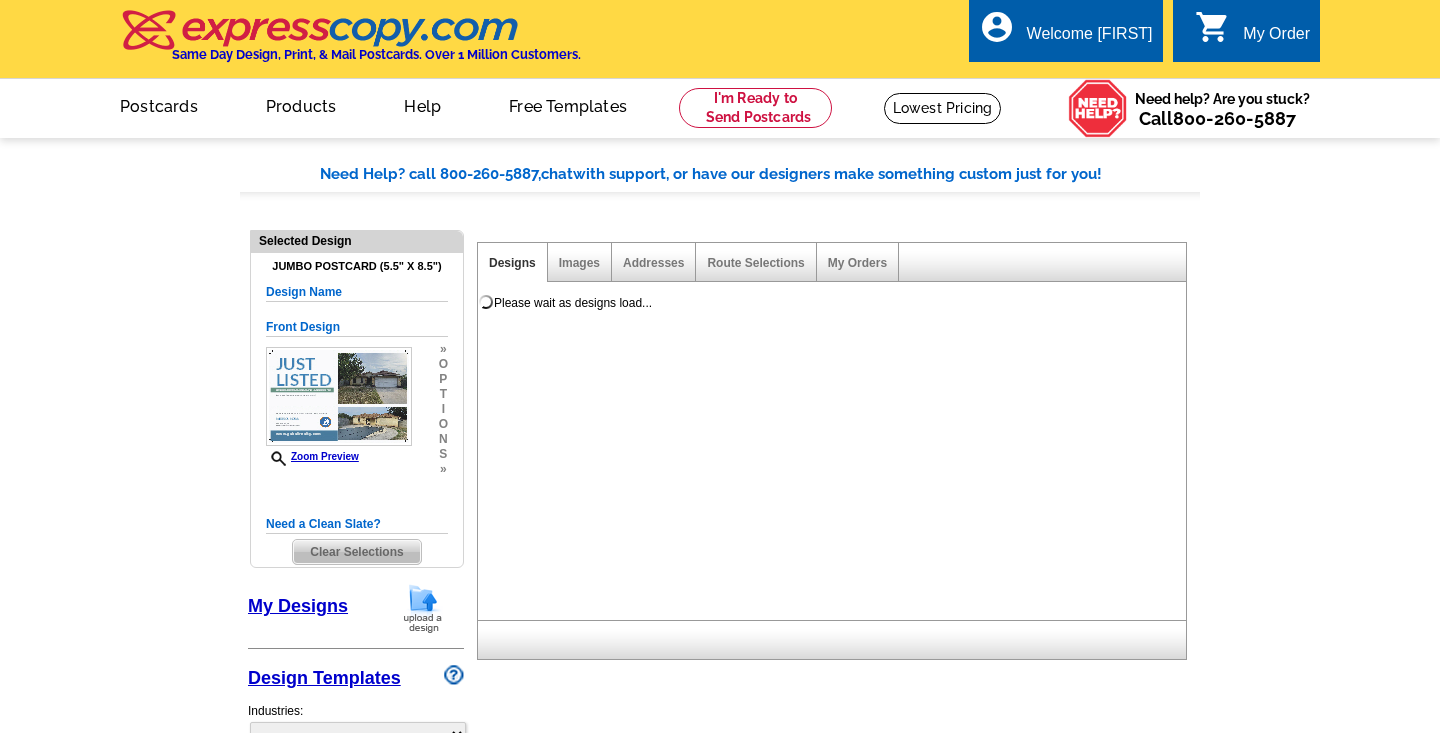 scroll, scrollTop: 0, scrollLeft: 0, axis: both 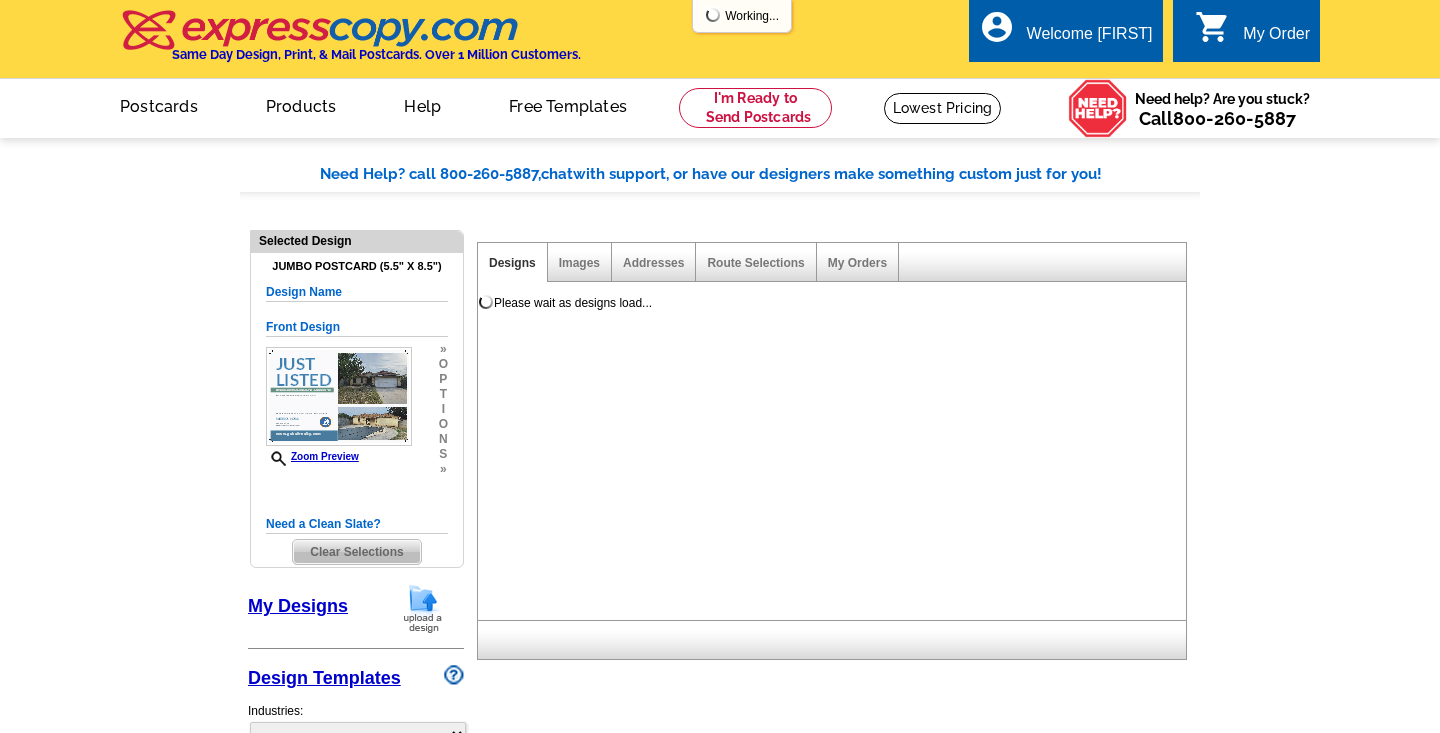 select on "785" 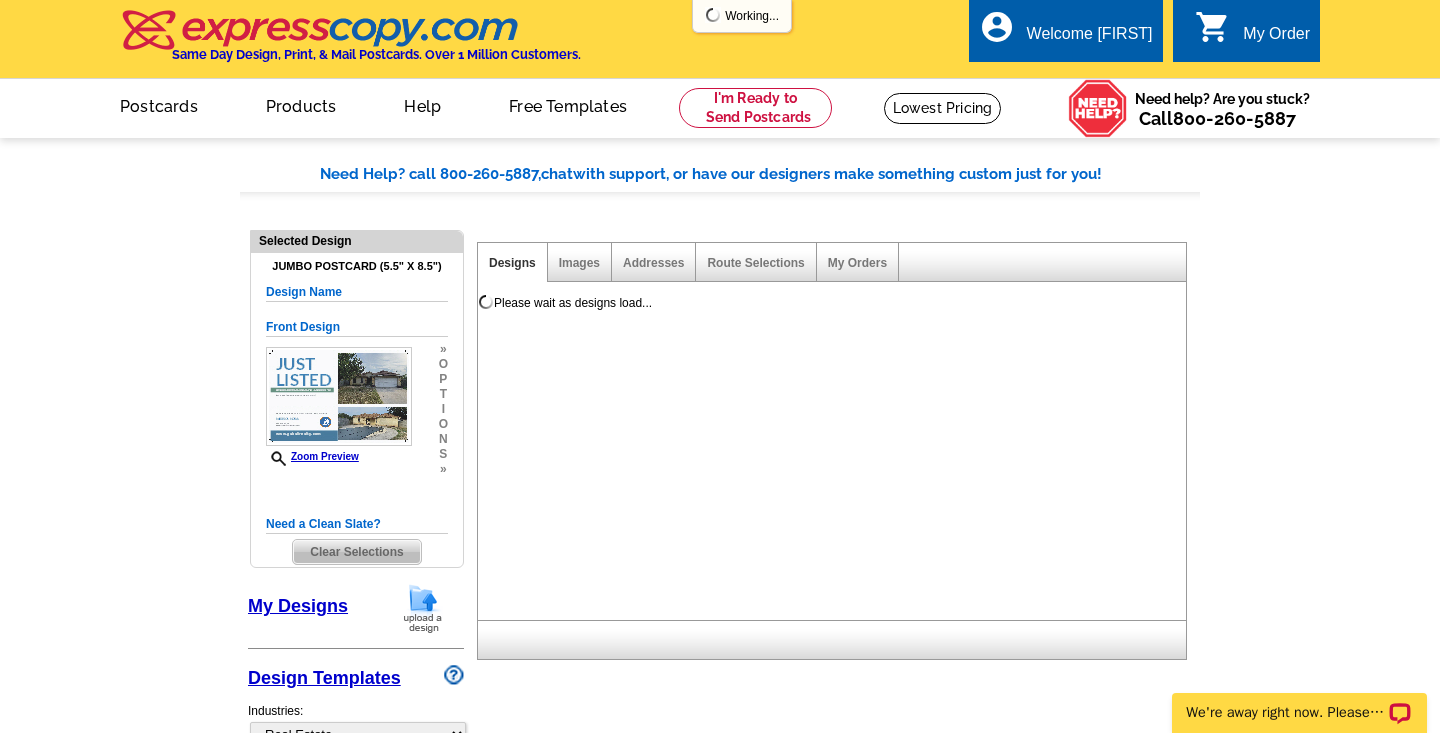 scroll, scrollTop: 0, scrollLeft: 0, axis: both 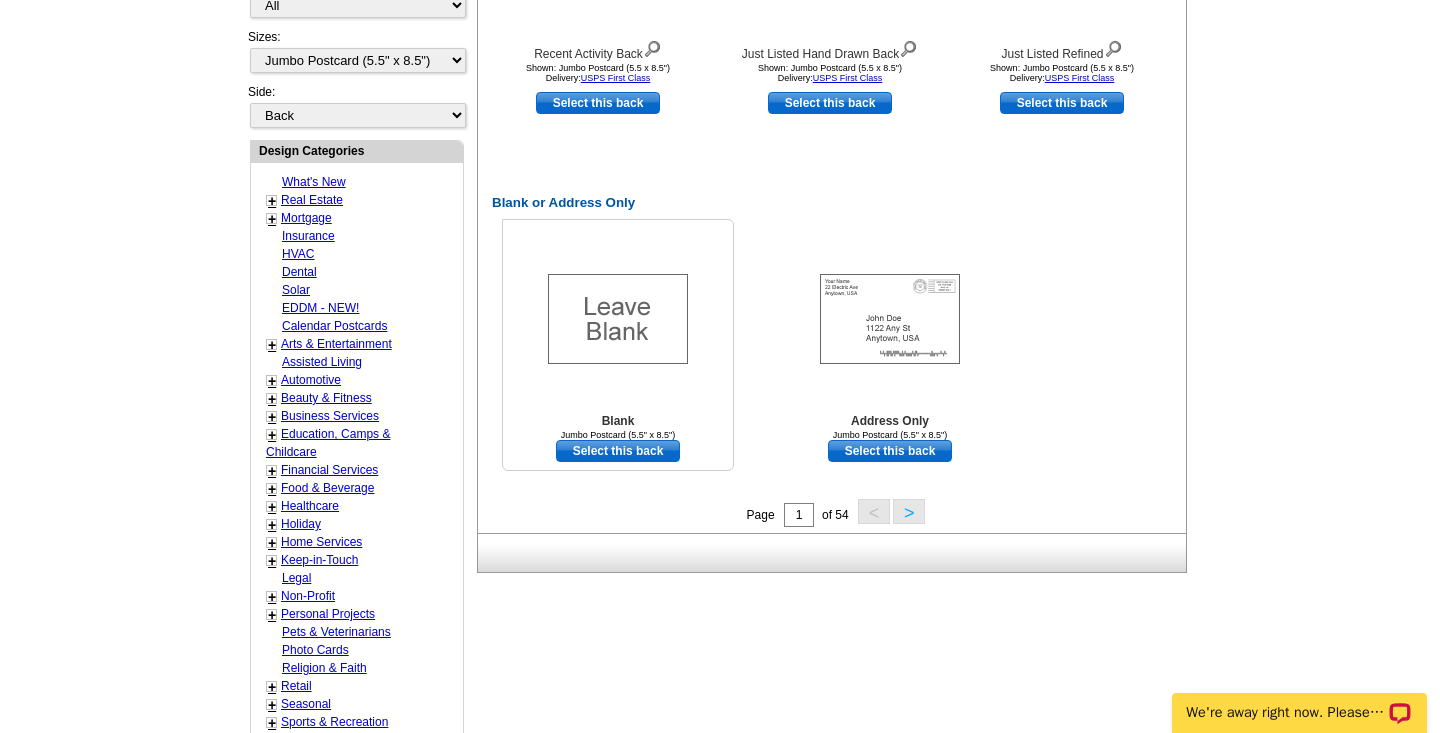 click on "Select this back" at bounding box center [618, 451] 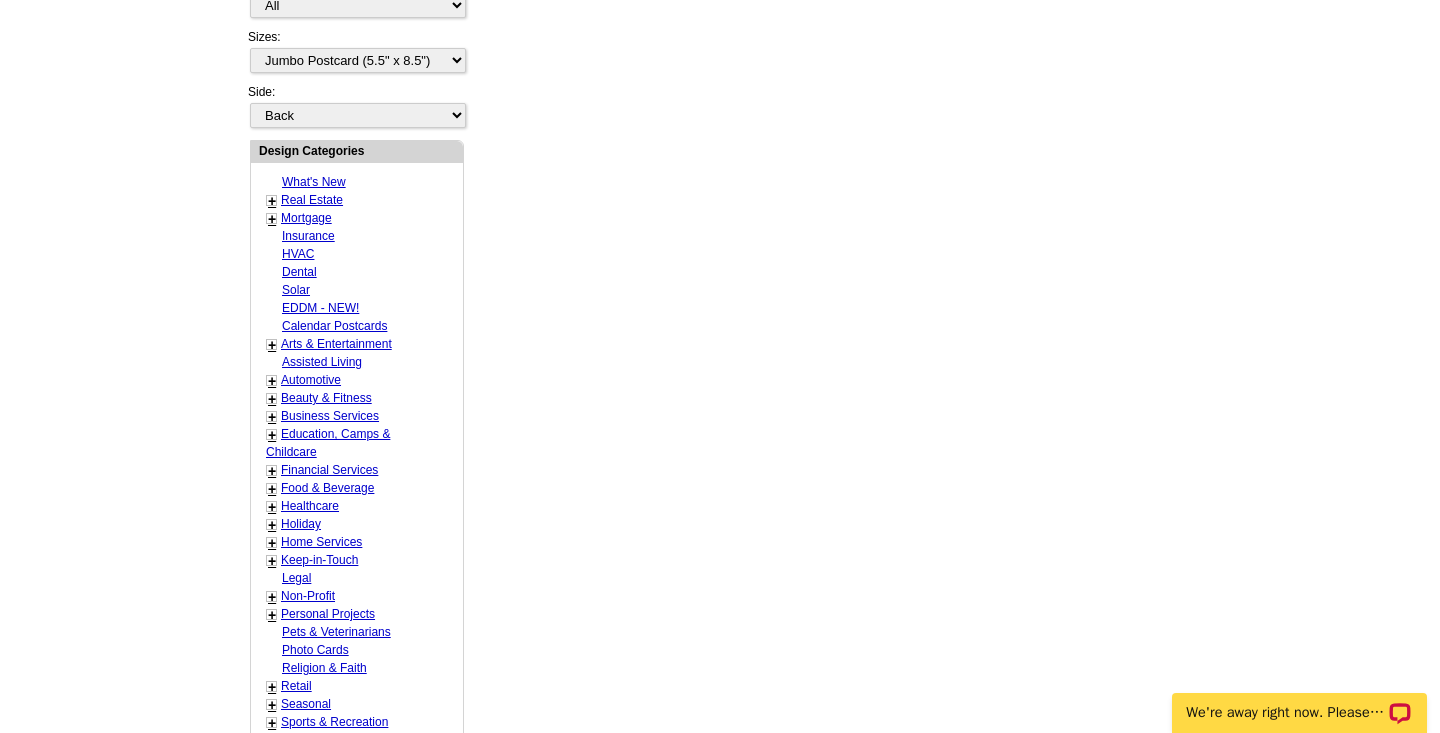 scroll, scrollTop: 0, scrollLeft: 0, axis: both 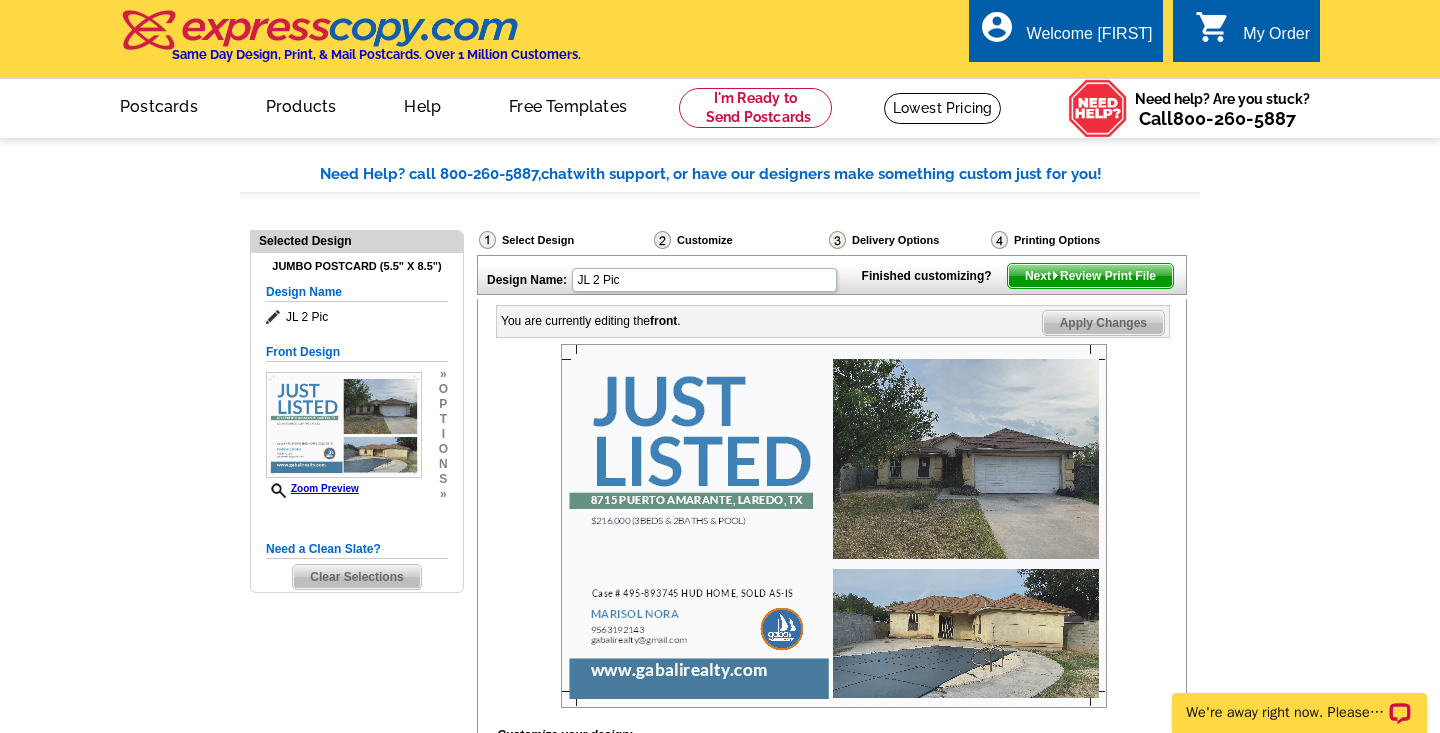 click at bounding box center [834, 526] 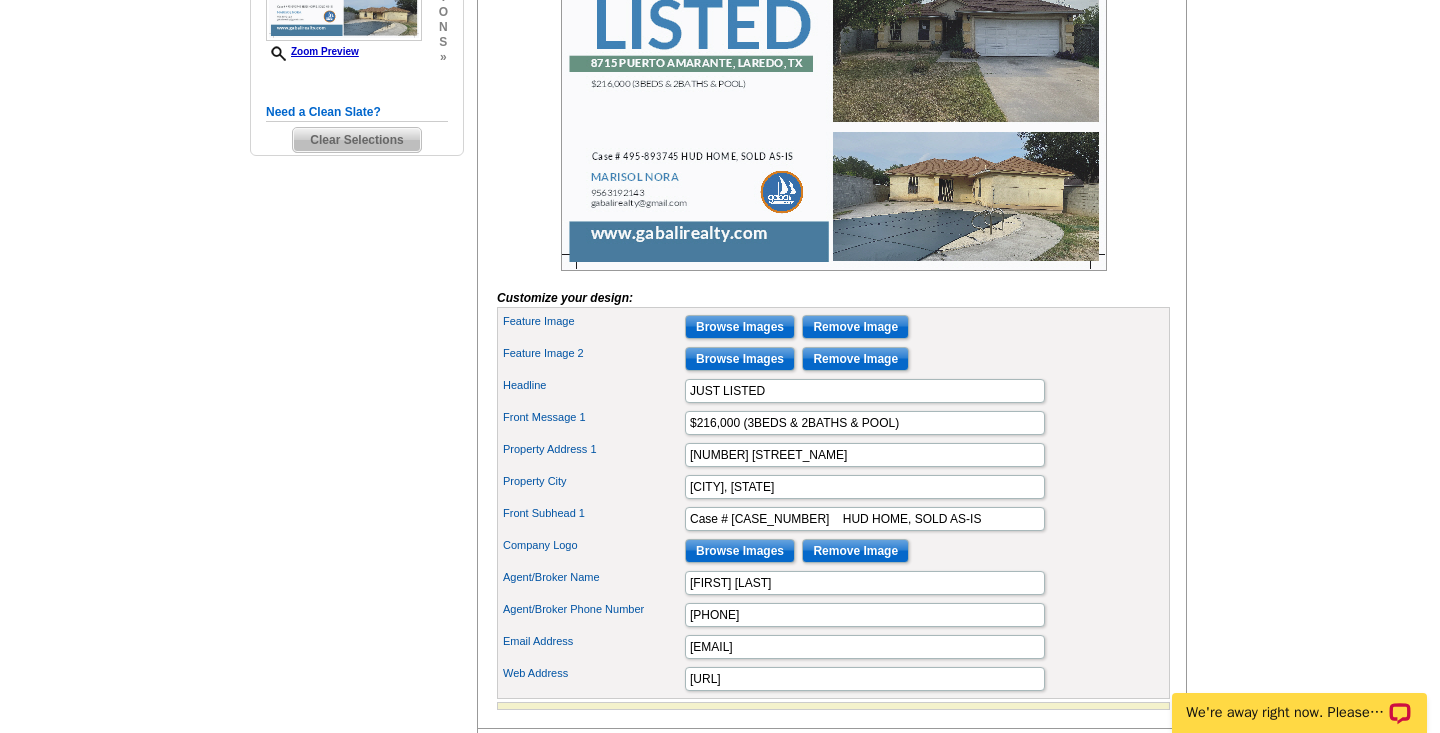 scroll, scrollTop: 450, scrollLeft: 0, axis: vertical 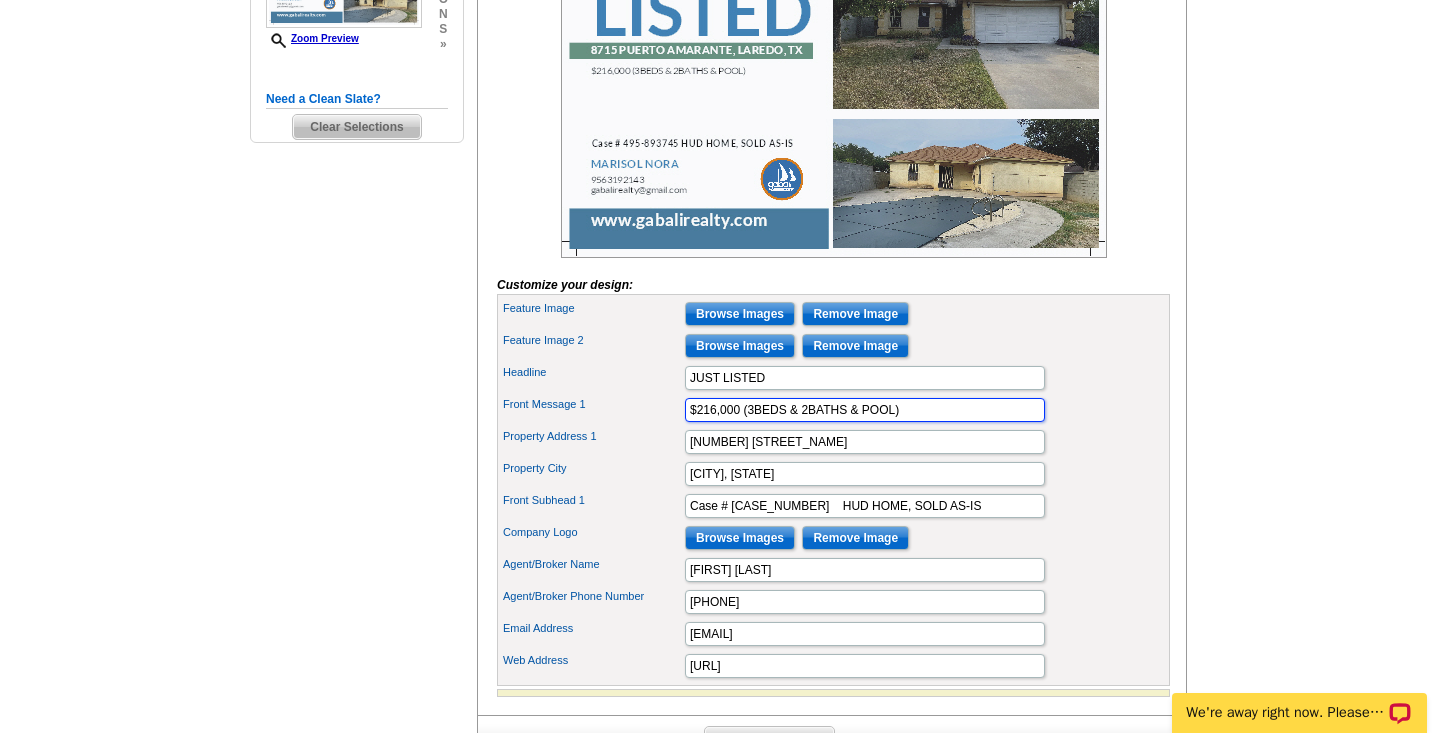 drag, startPoint x: 745, startPoint y: 446, endPoint x: 696, endPoint y: 445, distance: 49.010204 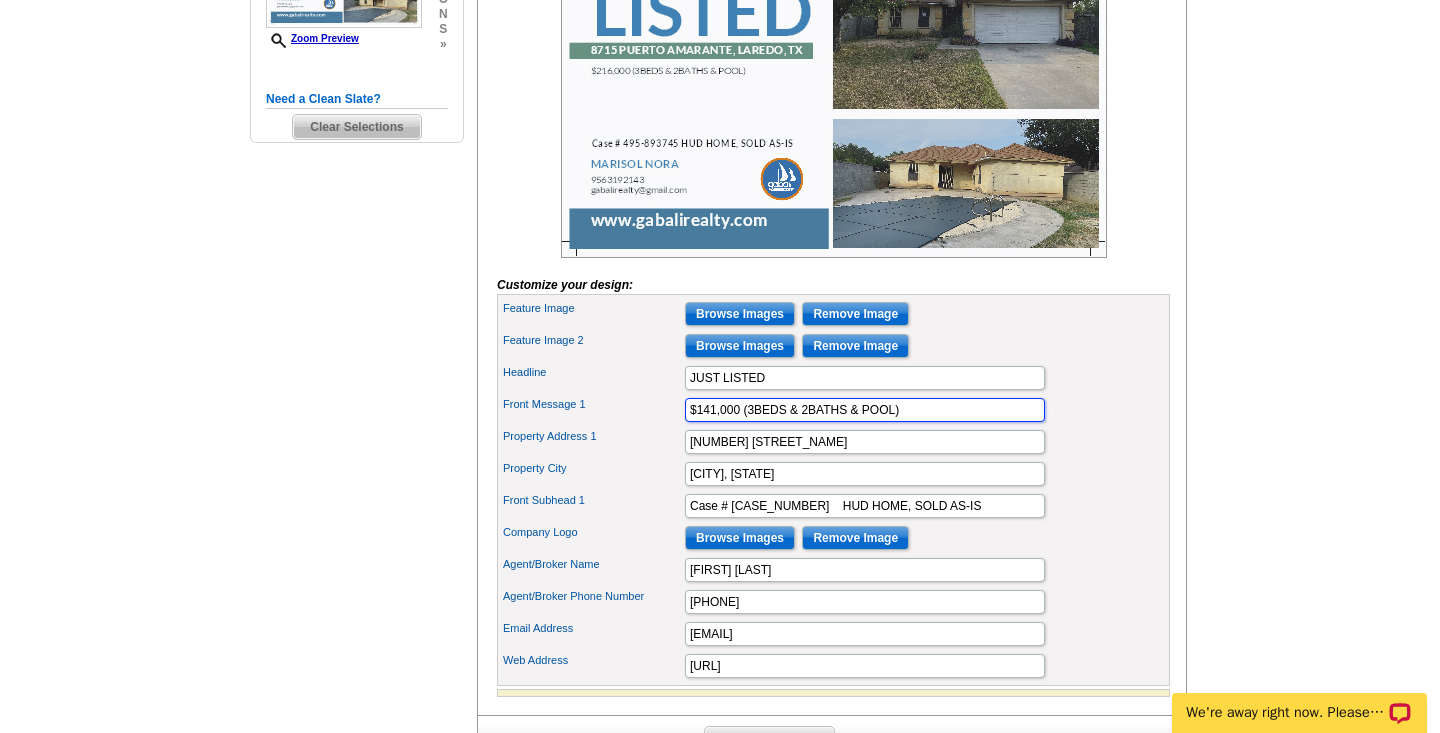 click on "$141,000 (3BEDS & 2BATHS & POOL)" at bounding box center [865, 410] 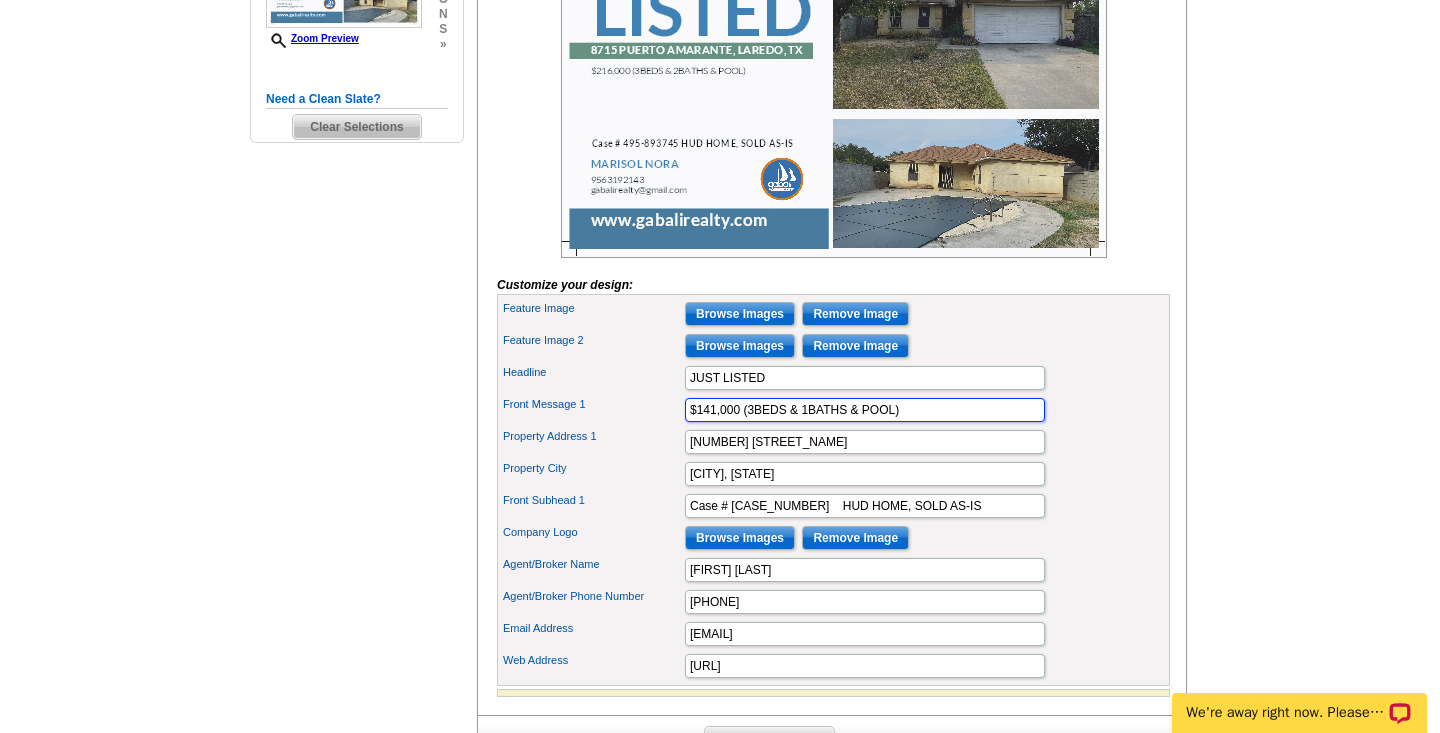 click on "$141,000 (3BEDS & 1BATHS & POOL)" at bounding box center [865, 410] 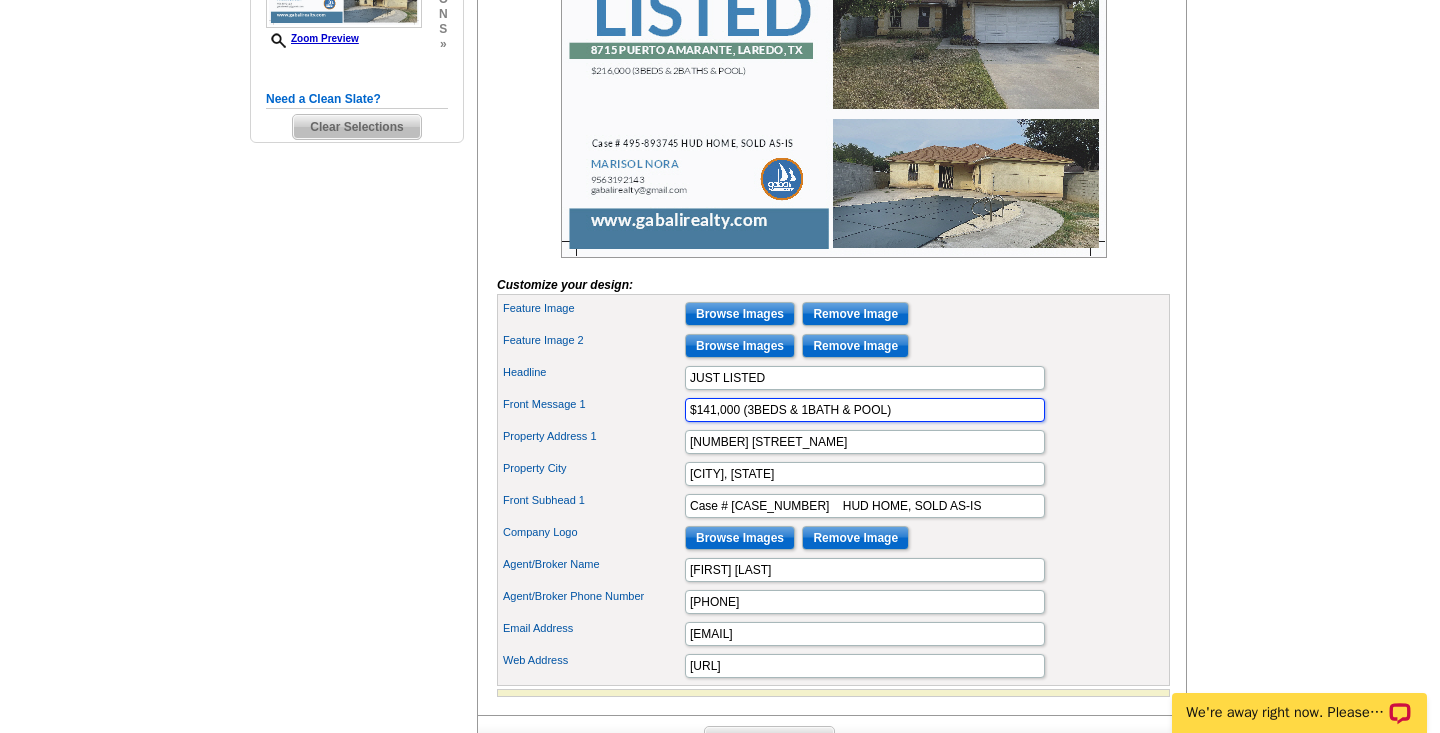 click on "$141,000 (3BEDS & 1BATH & POOL)" at bounding box center (865, 410) 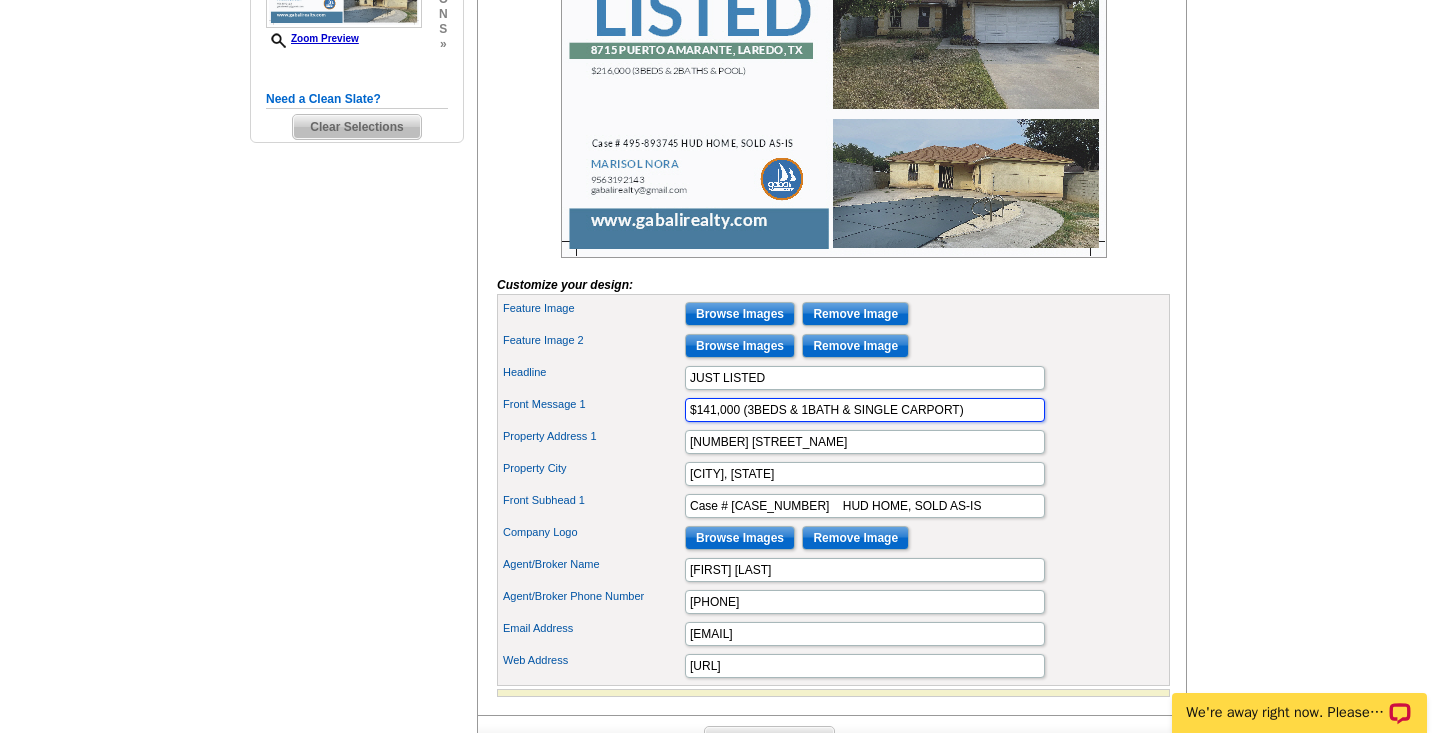 type on "$141,000 (3BEDS & 1BATH & SINGLE CARPORT)" 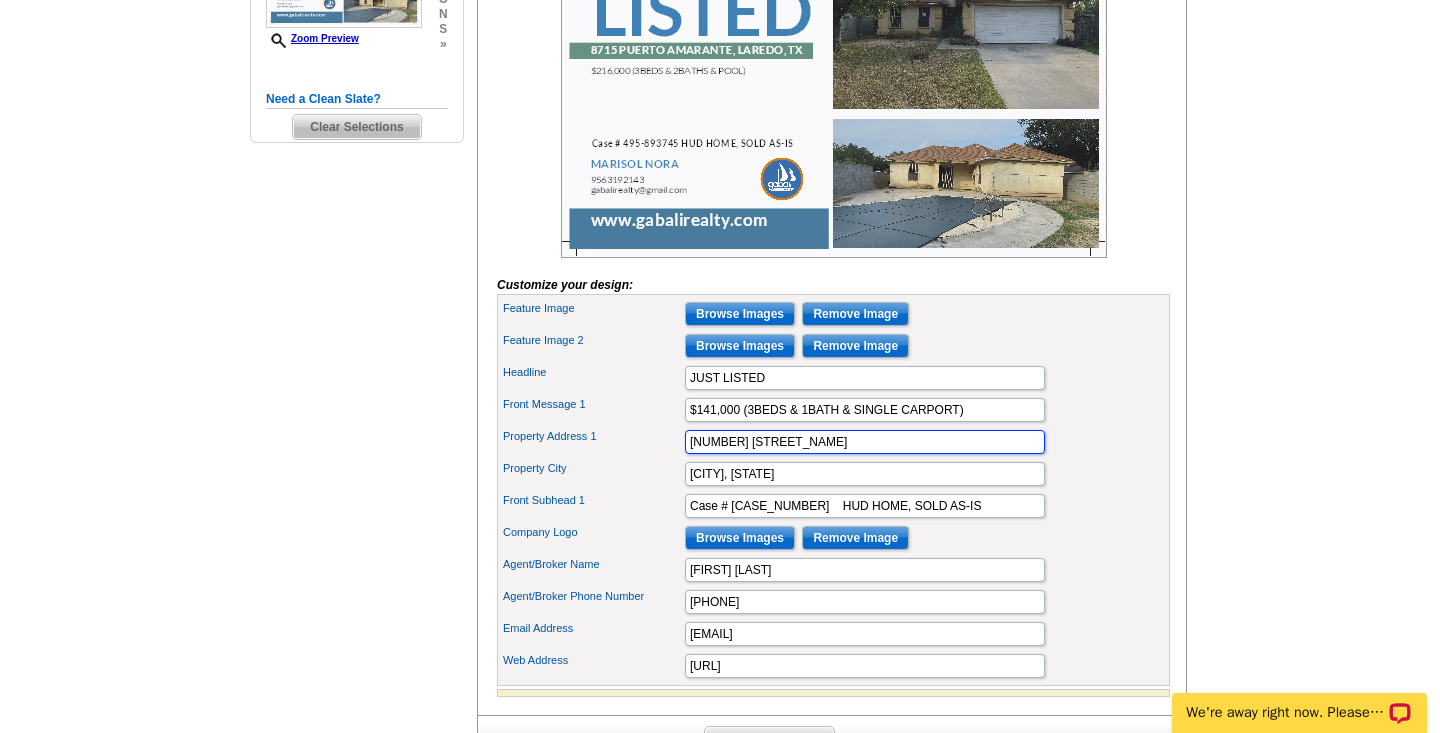 scroll, scrollTop: 0, scrollLeft: 0, axis: both 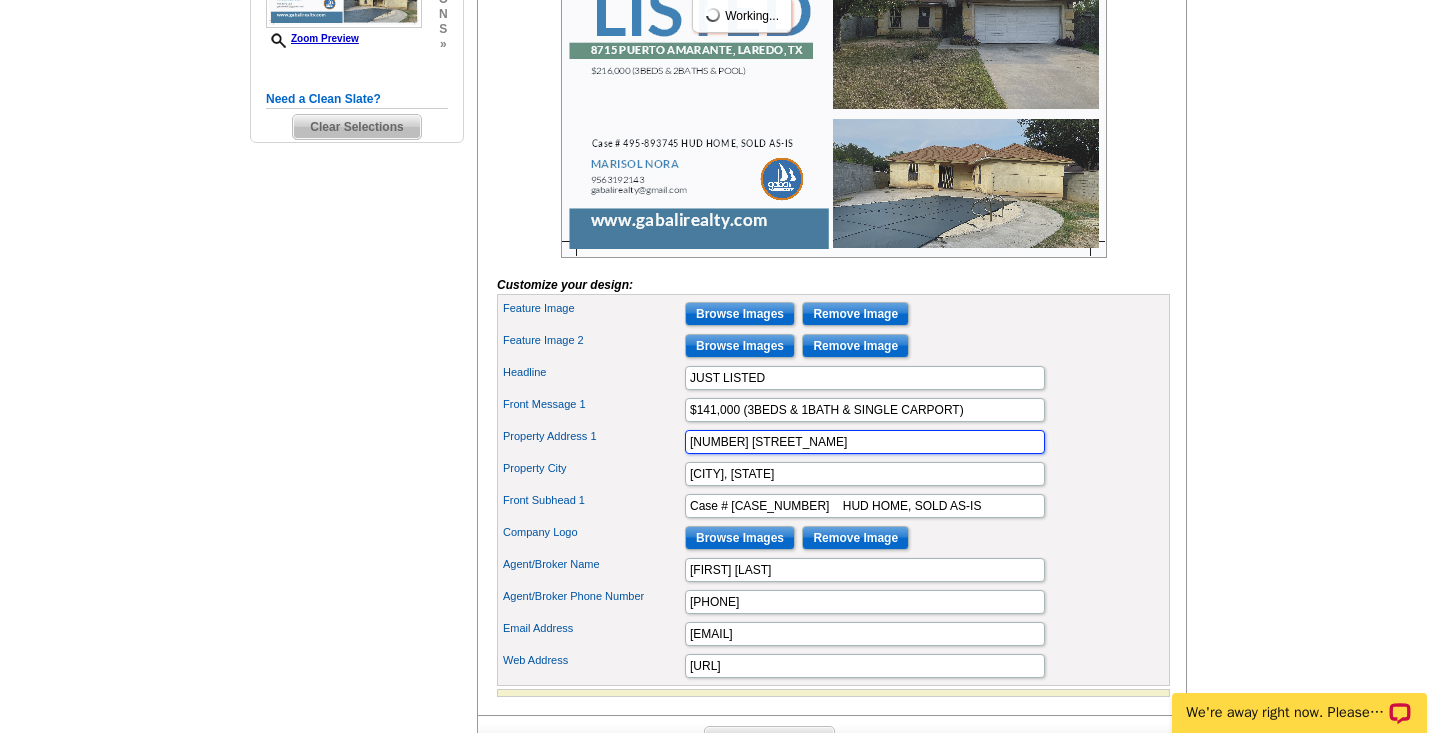 click on "[NUMBER] [STREET_NAME]" at bounding box center [865, 442] 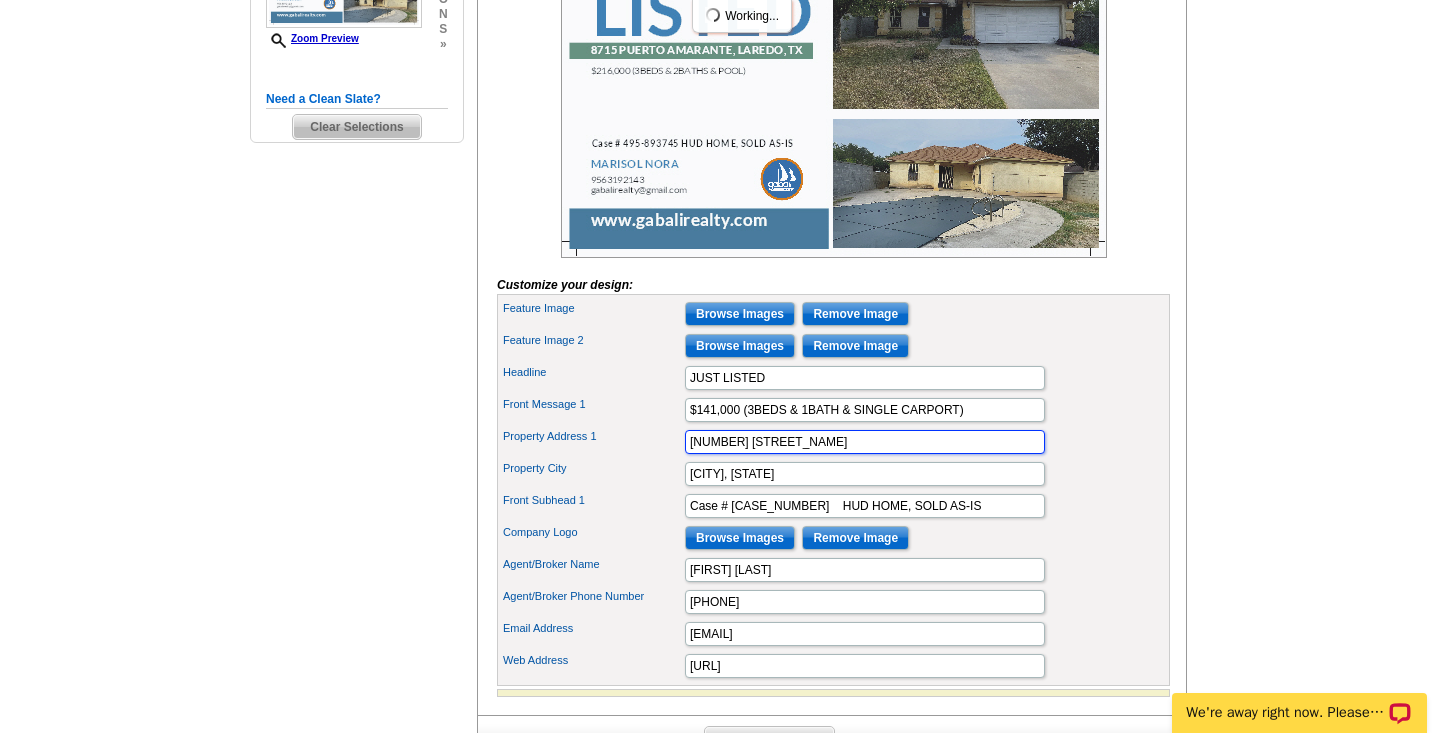 click on "[NUMBER] [STREET_NAME]" at bounding box center [865, 442] 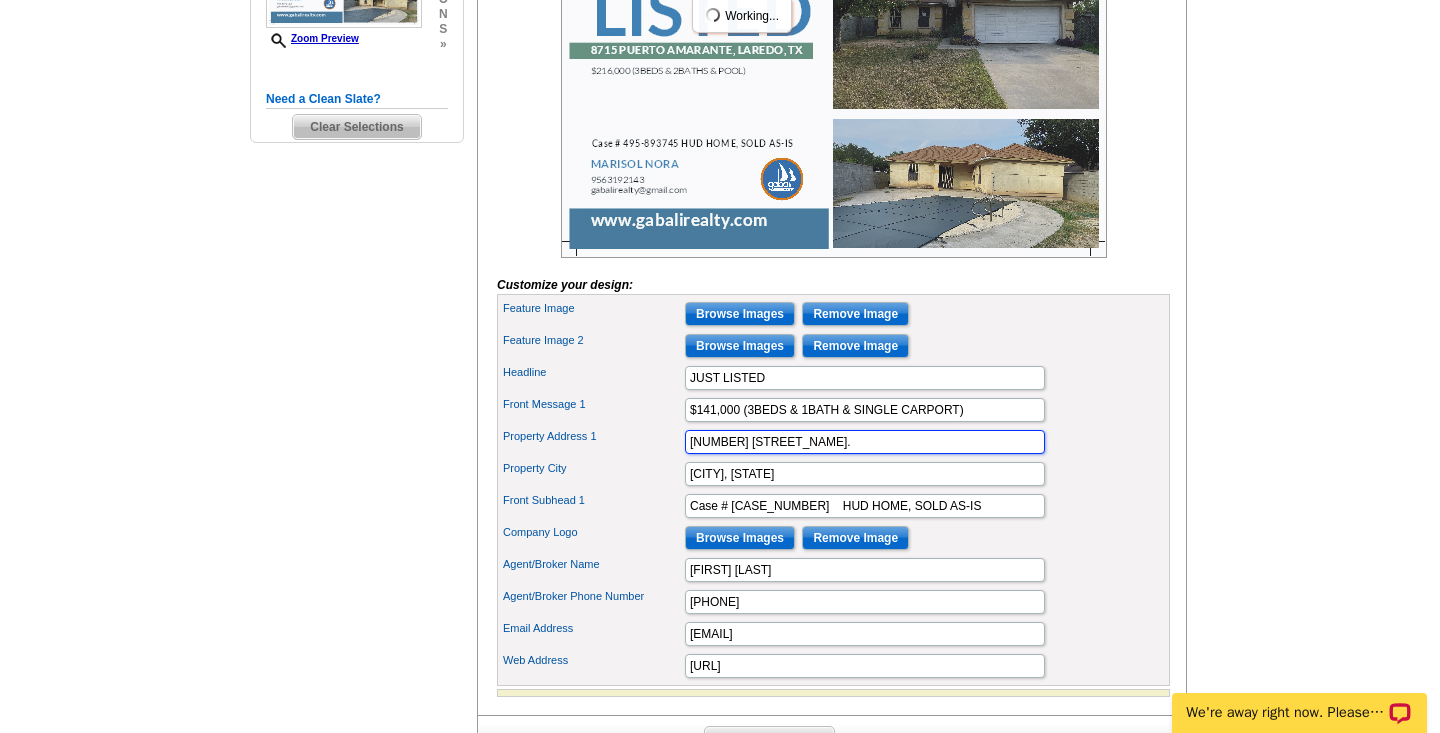 type on "[NUMBER] [STREET_NAME]." 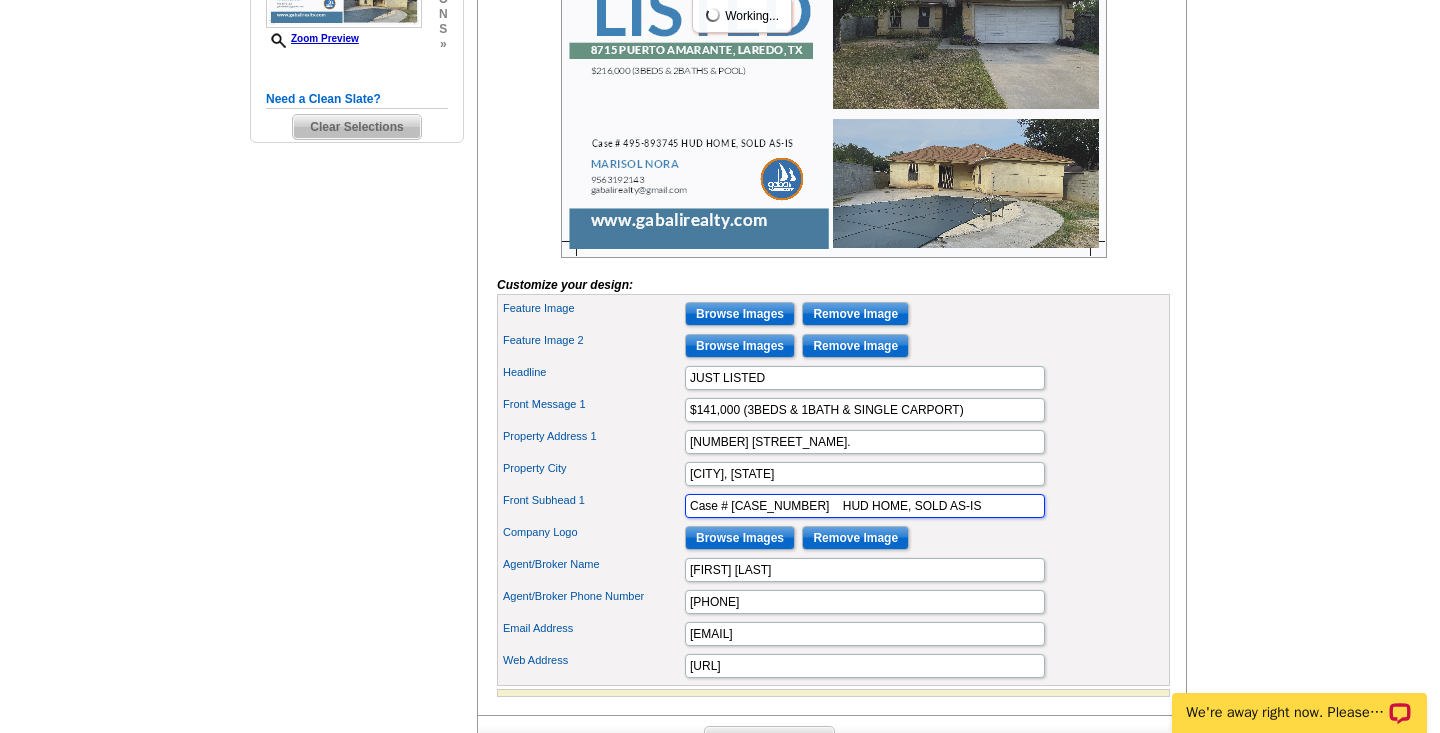 click on "Case # [CASE_NUMBER]    HUD HOME, SOLD AS-IS" at bounding box center (865, 506) 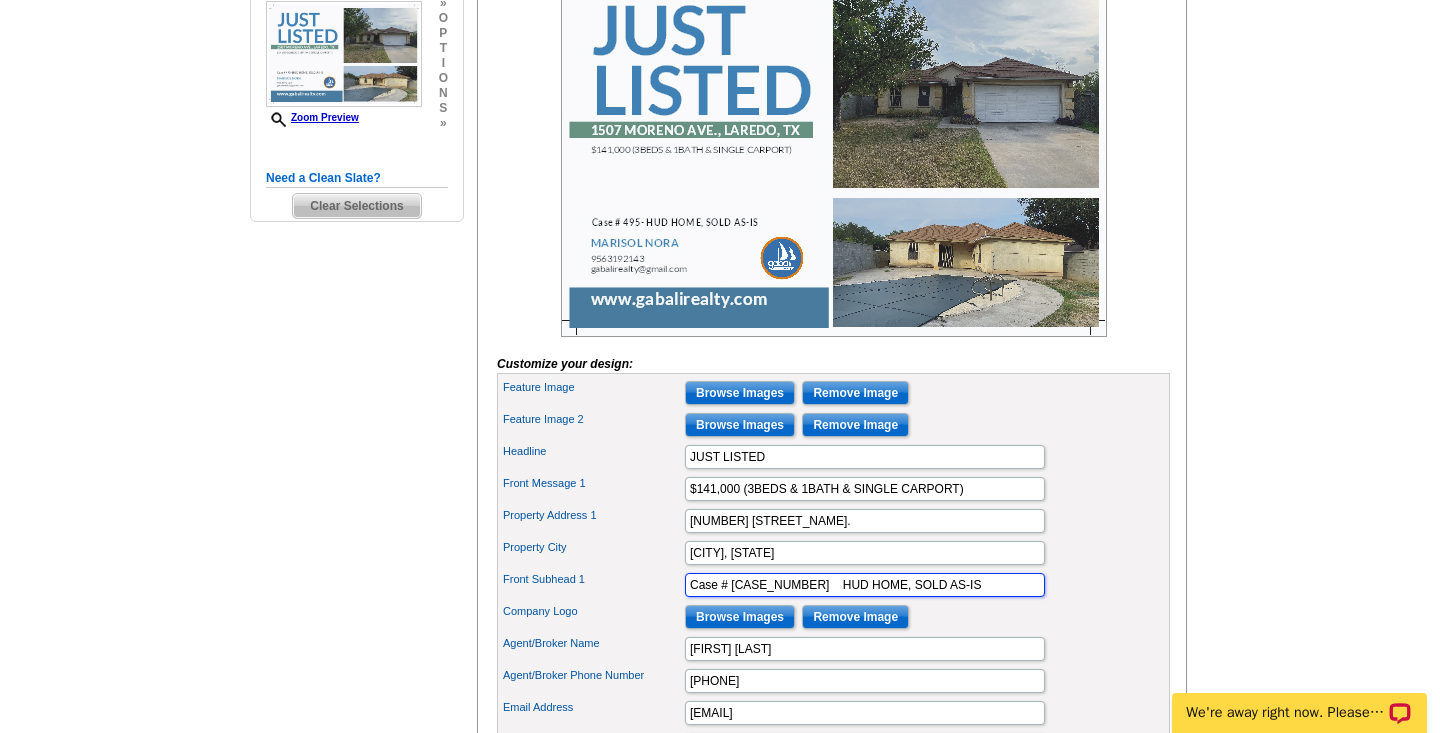 scroll, scrollTop: 341, scrollLeft: 0, axis: vertical 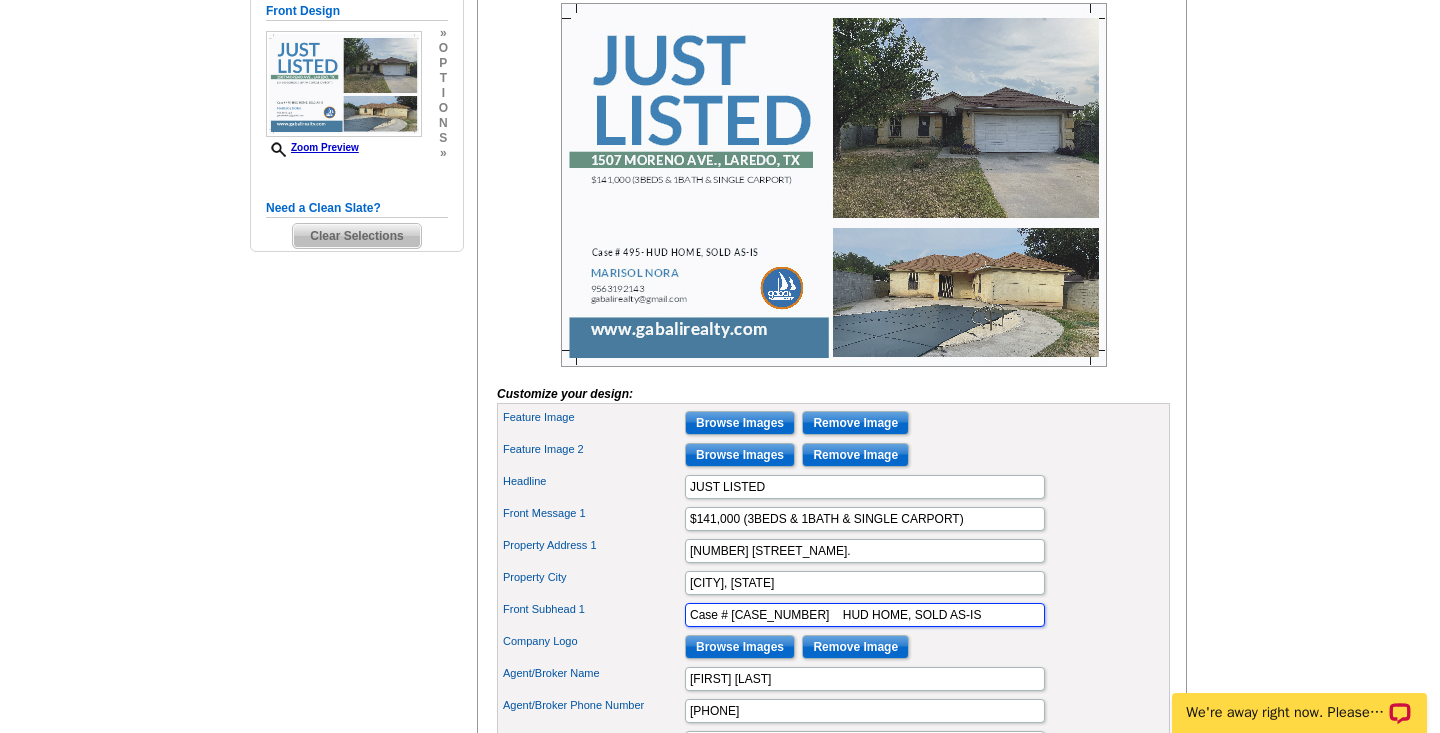 type on "Case # [CASE_NUMBER]    HUD HOME, SOLD AS-IS" 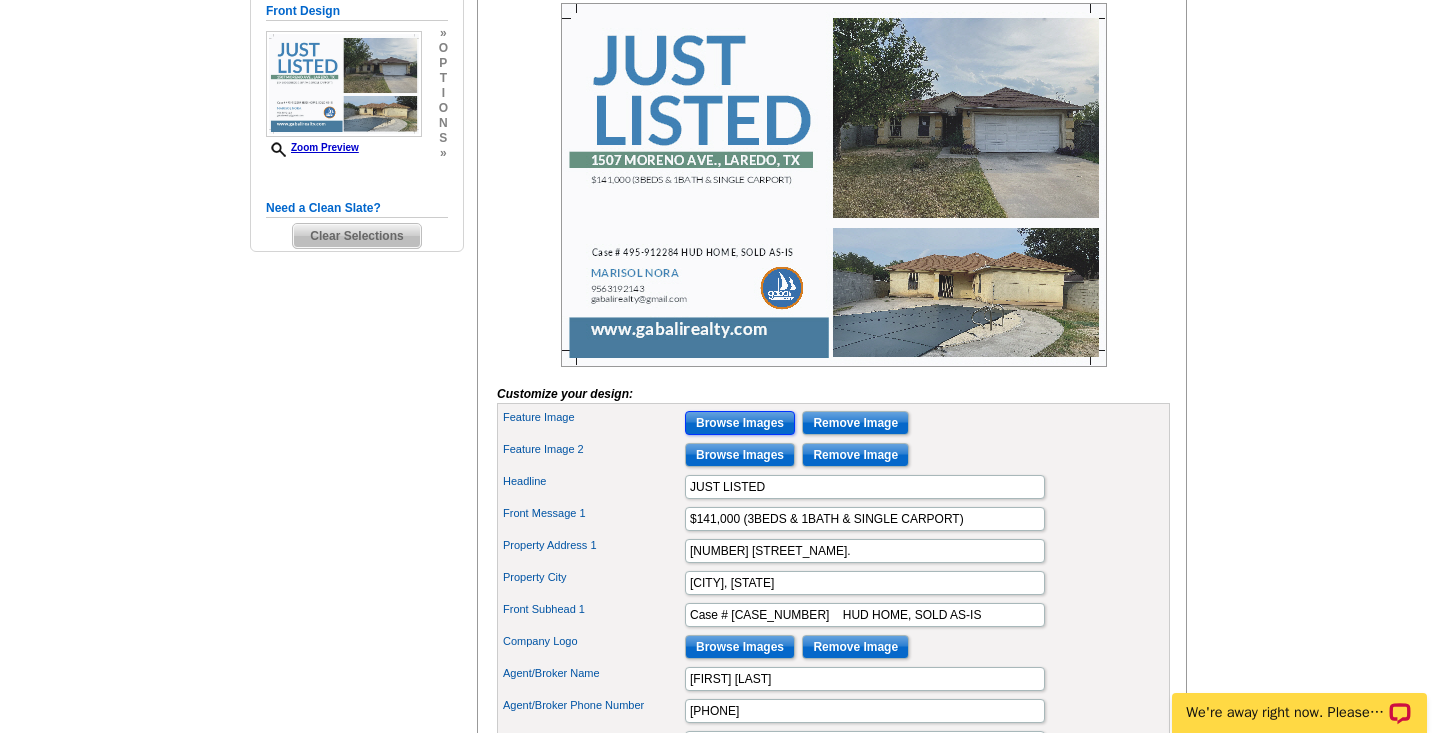 click on "Browse Images" at bounding box center (740, 423) 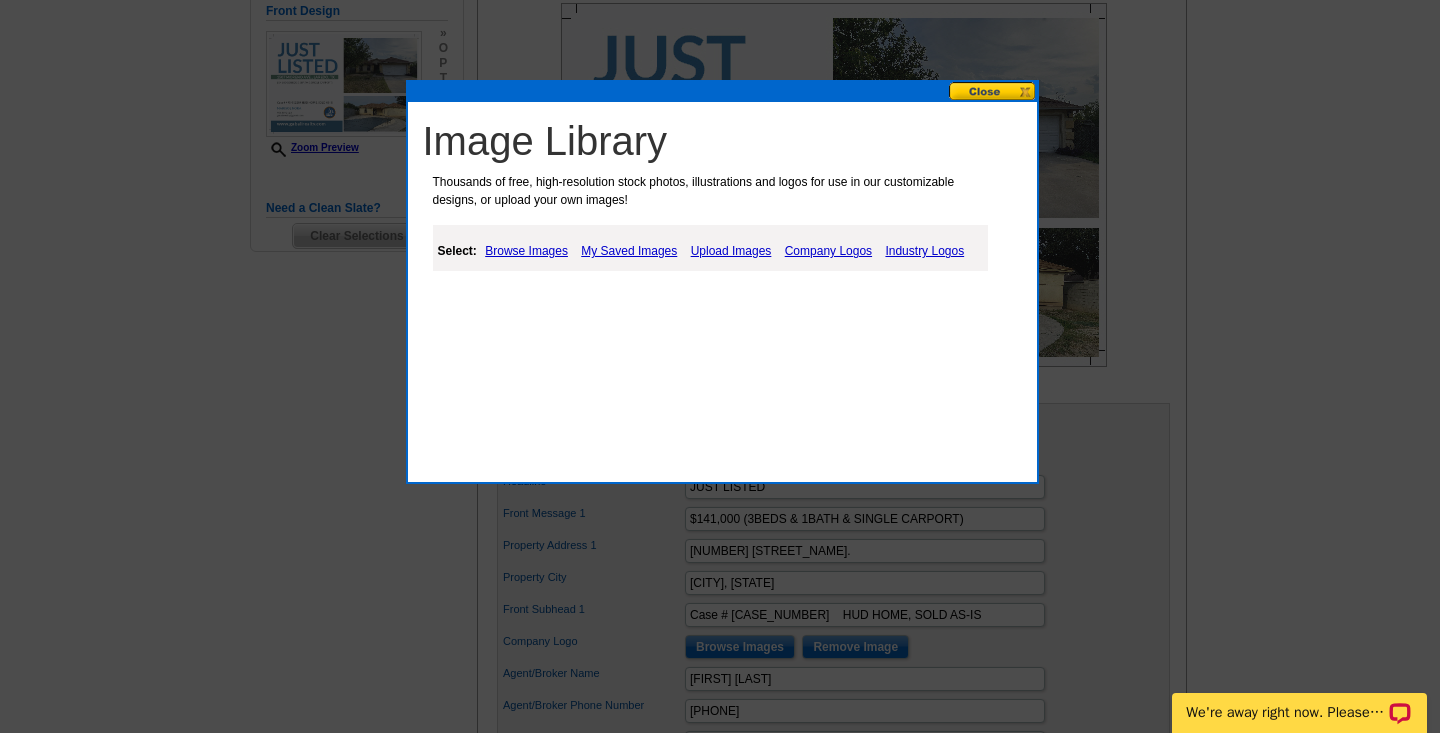 click on "Browse Images" at bounding box center [526, 251] 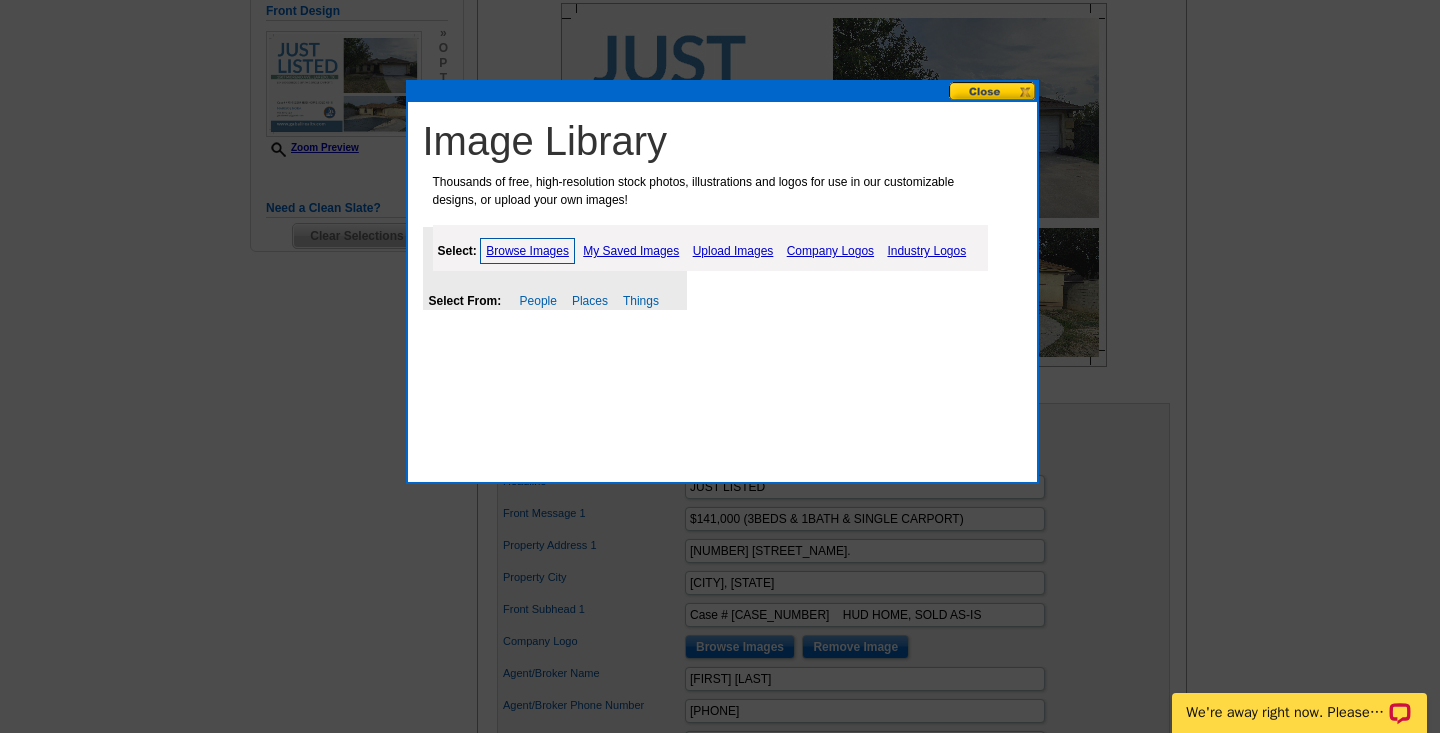 click on "Upload Images" at bounding box center (733, 251) 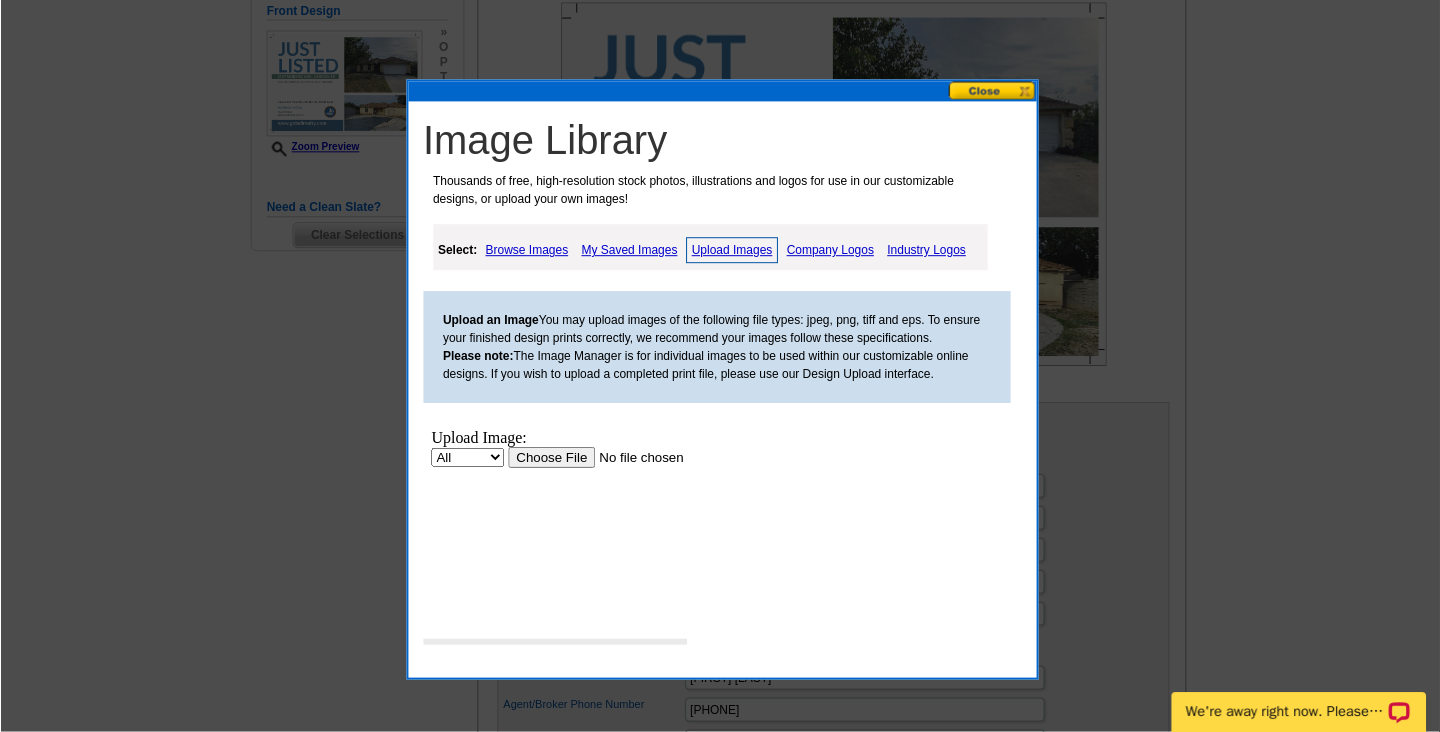 scroll, scrollTop: 0, scrollLeft: 0, axis: both 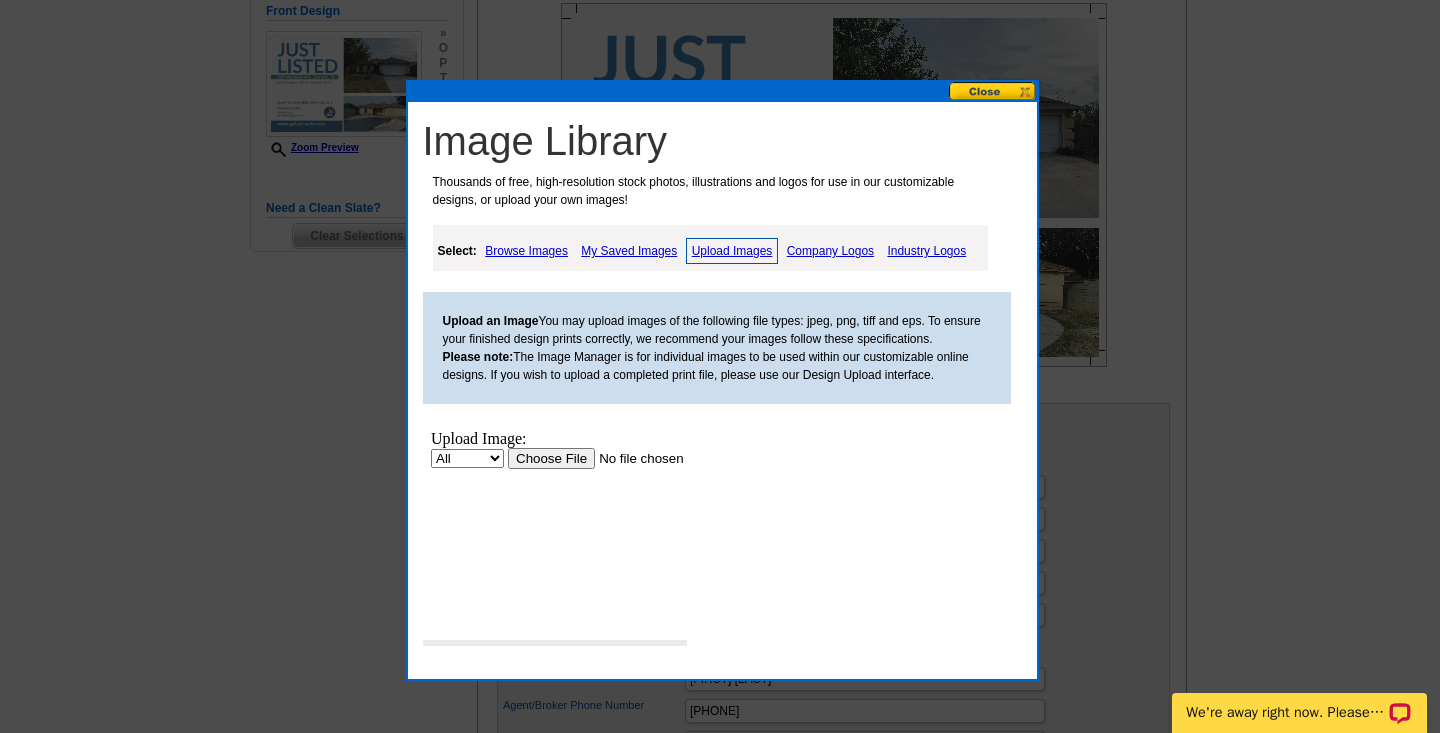 click at bounding box center (633, 458) 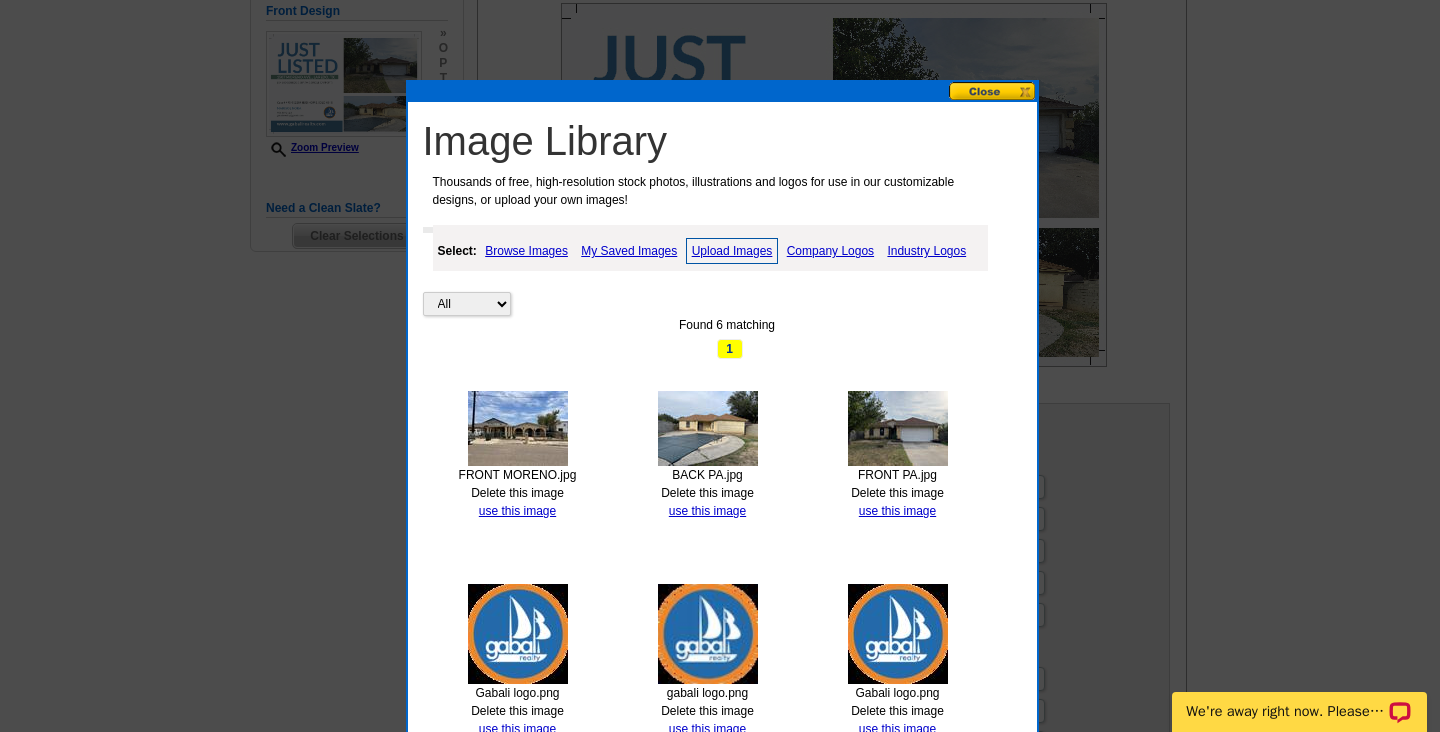 click at bounding box center (518, 428) 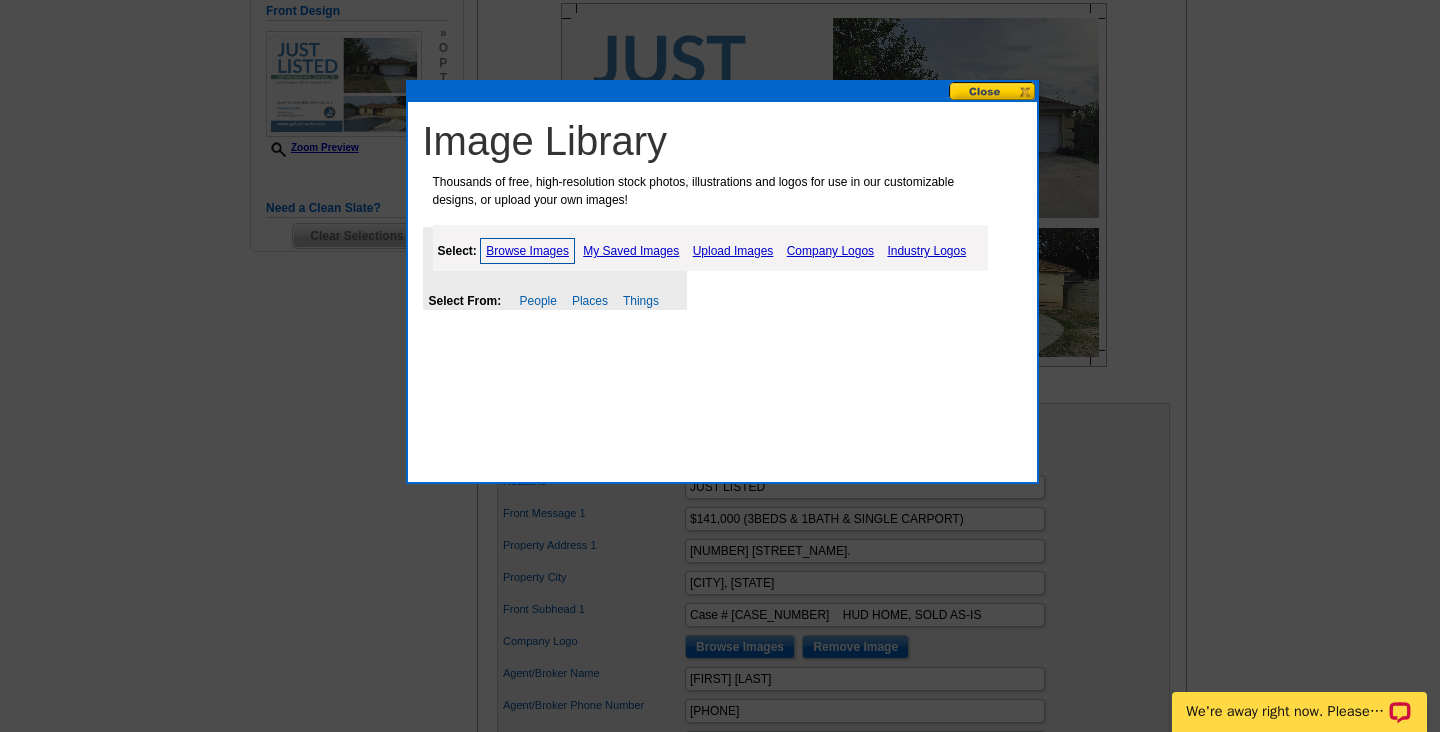 click on "Upload Images" at bounding box center [733, 251] 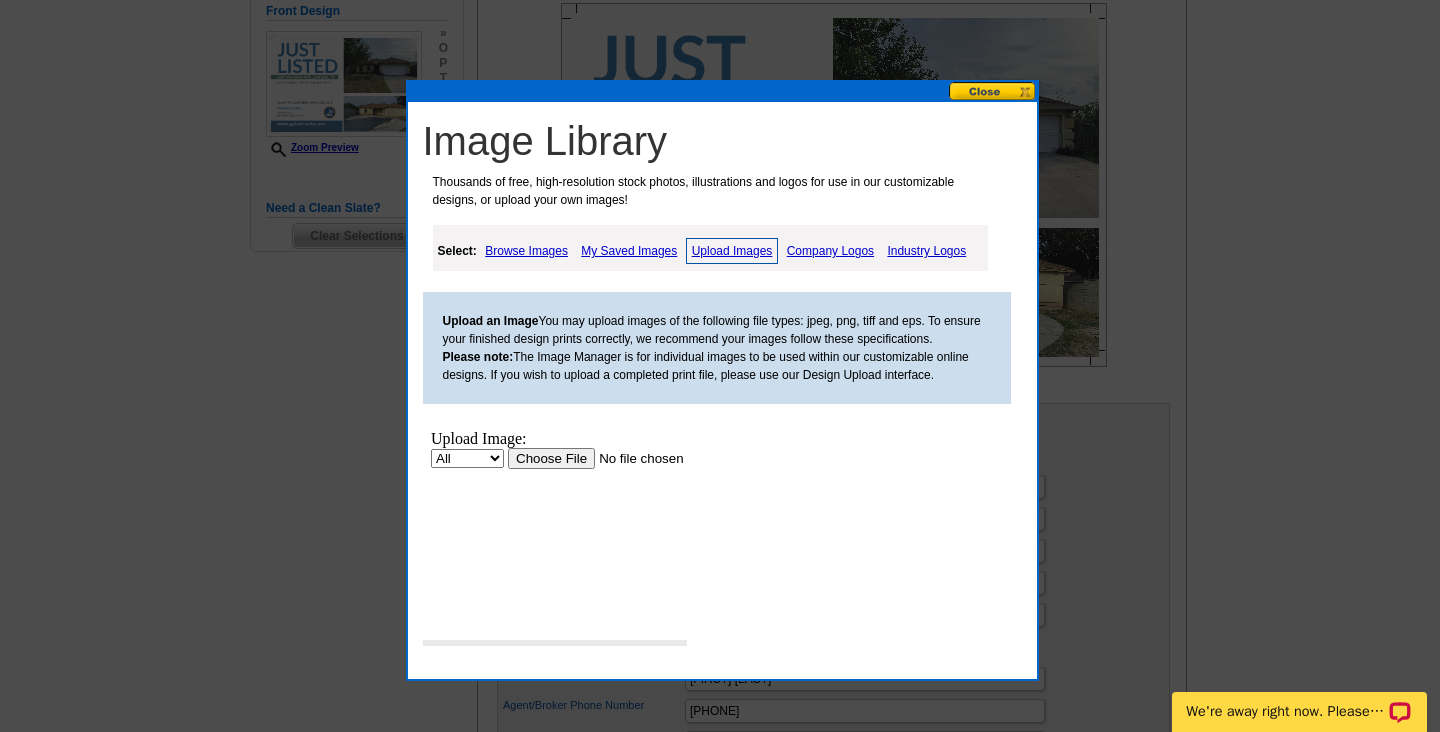 scroll, scrollTop: 0, scrollLeft: 0, axis: both 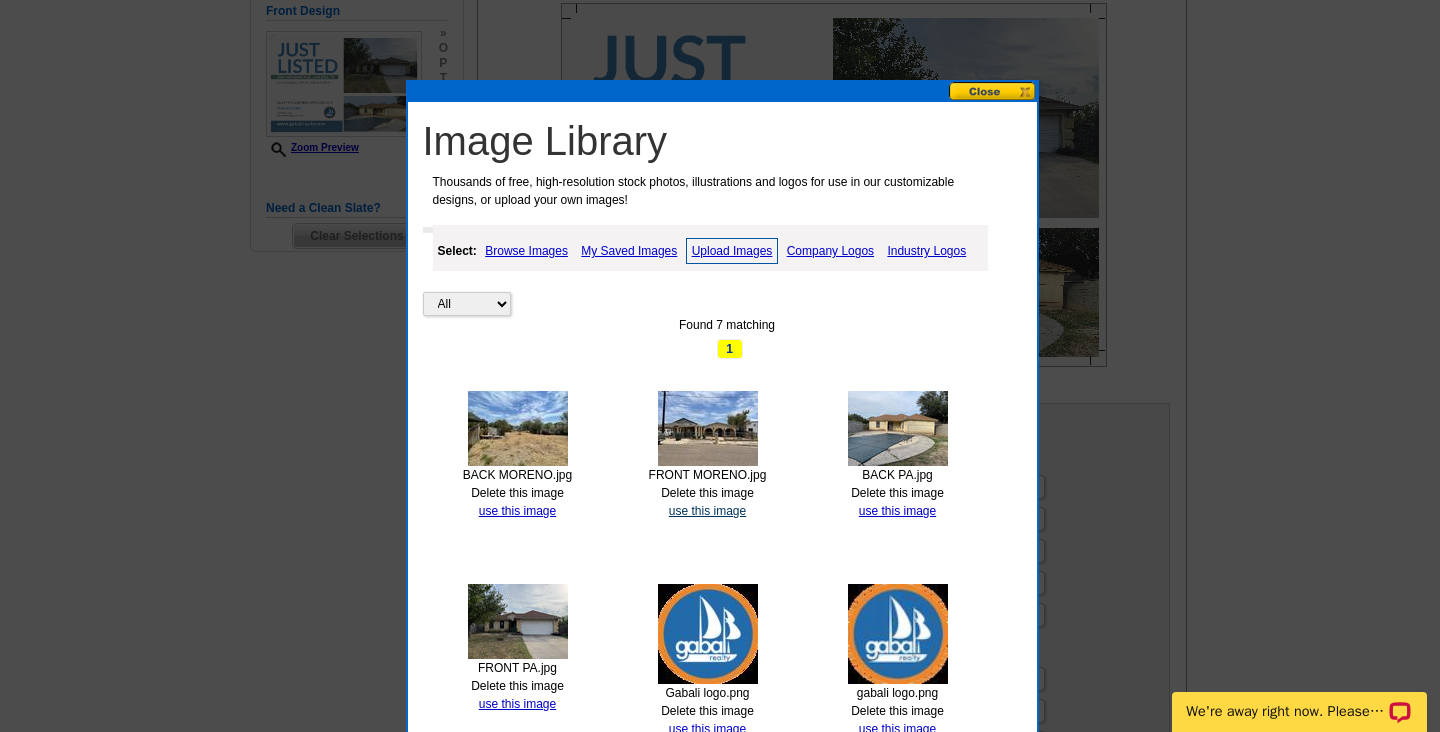 click on "use this image" at bounding box center [707, 511] 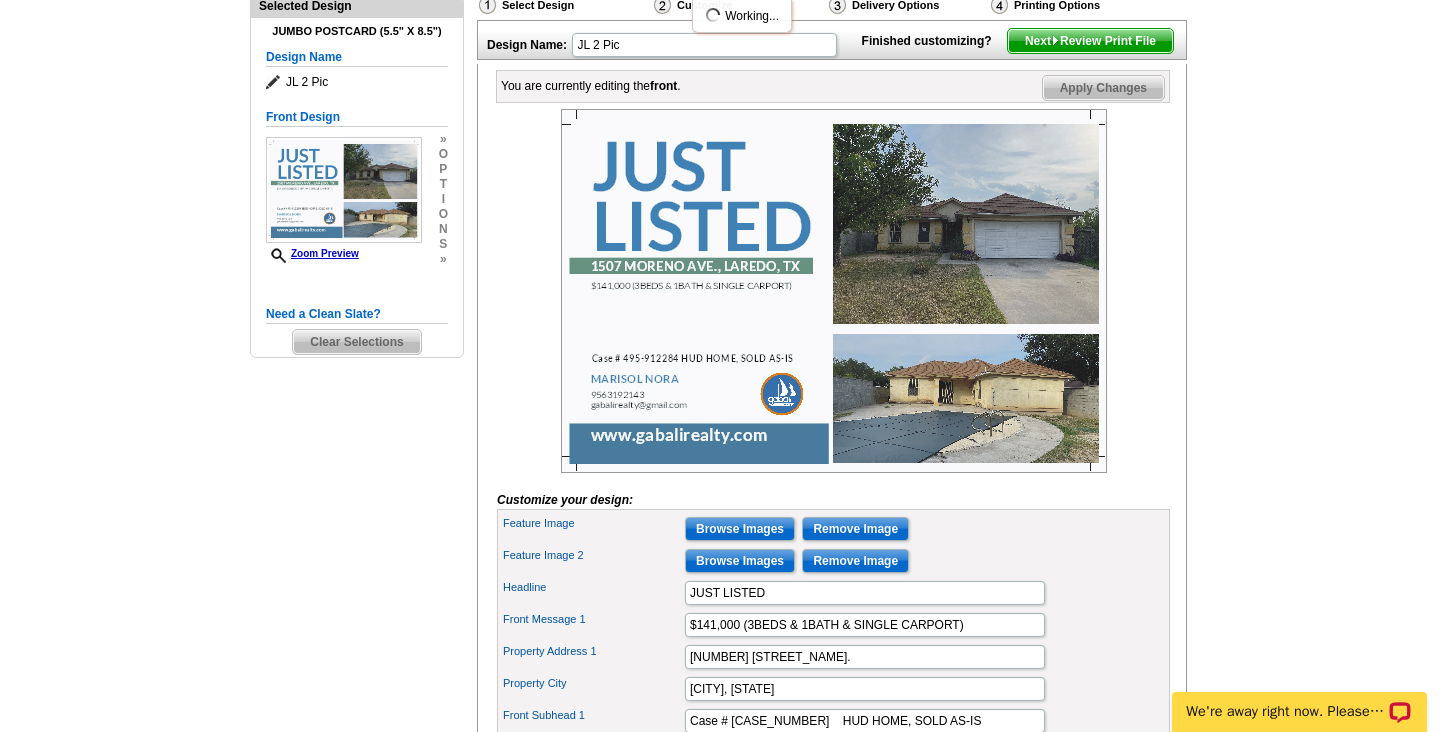 scroll, scrollTop: 238, scrollLeft: 0, axis: vertical 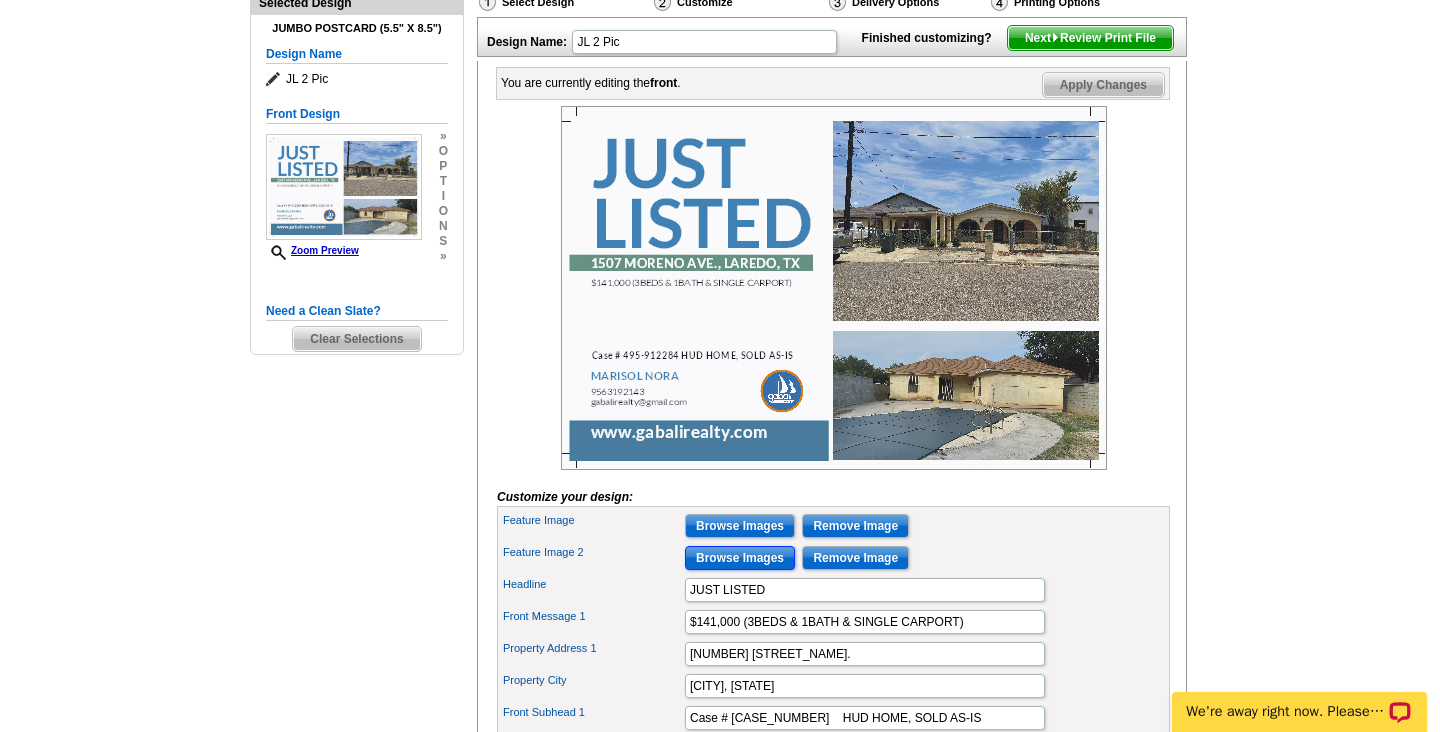 click on "Browse Images" at bounding box center [740, 558] 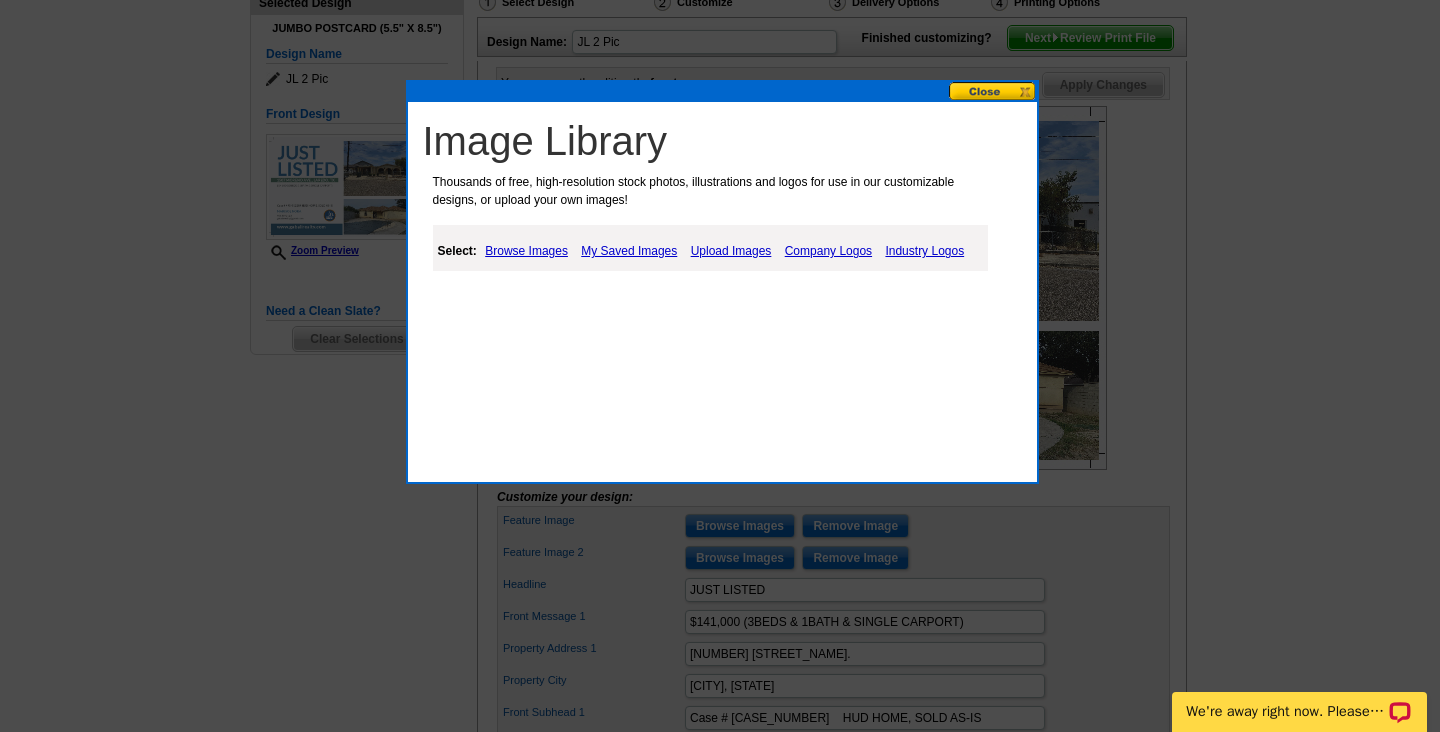 click on "My Saved Images" at bounding box center (629, 251) 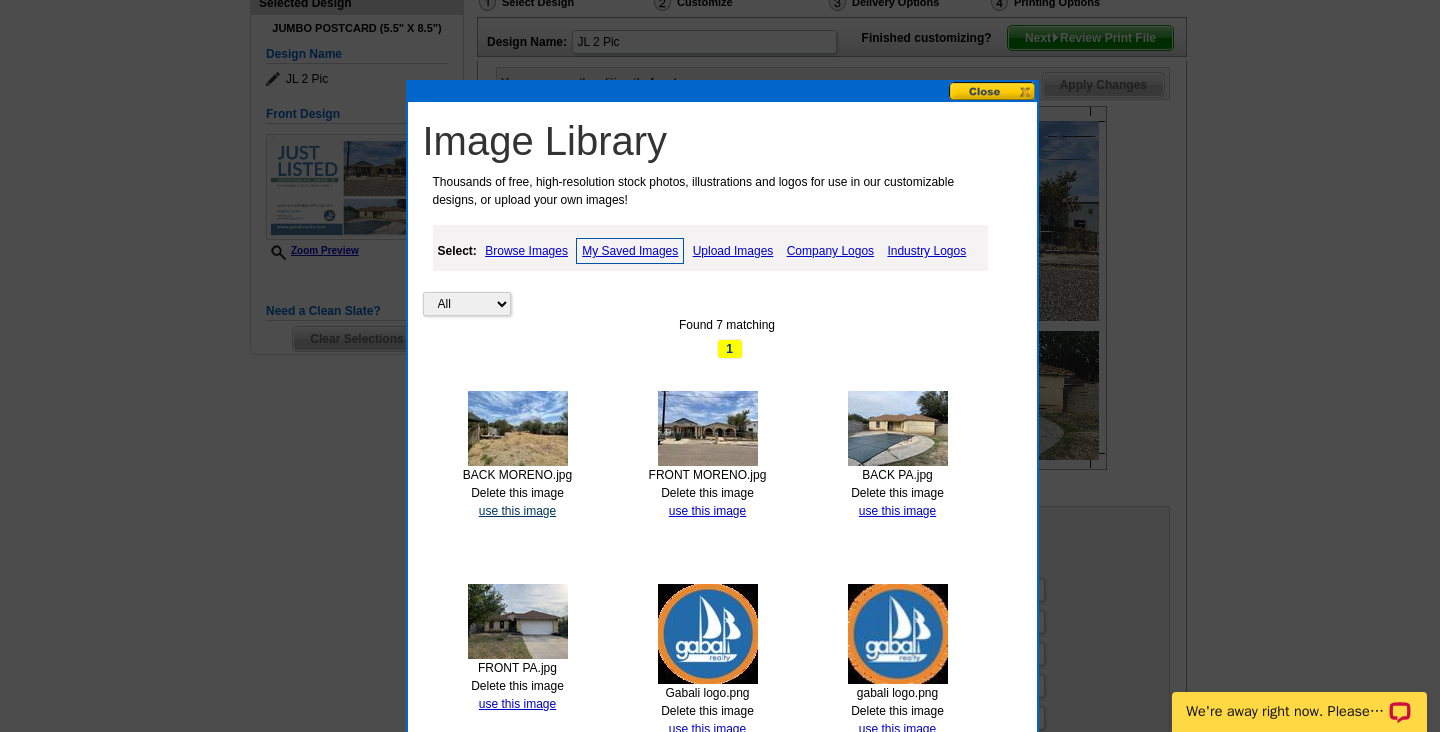 click on "use this image" at bounding box center [517, 511] 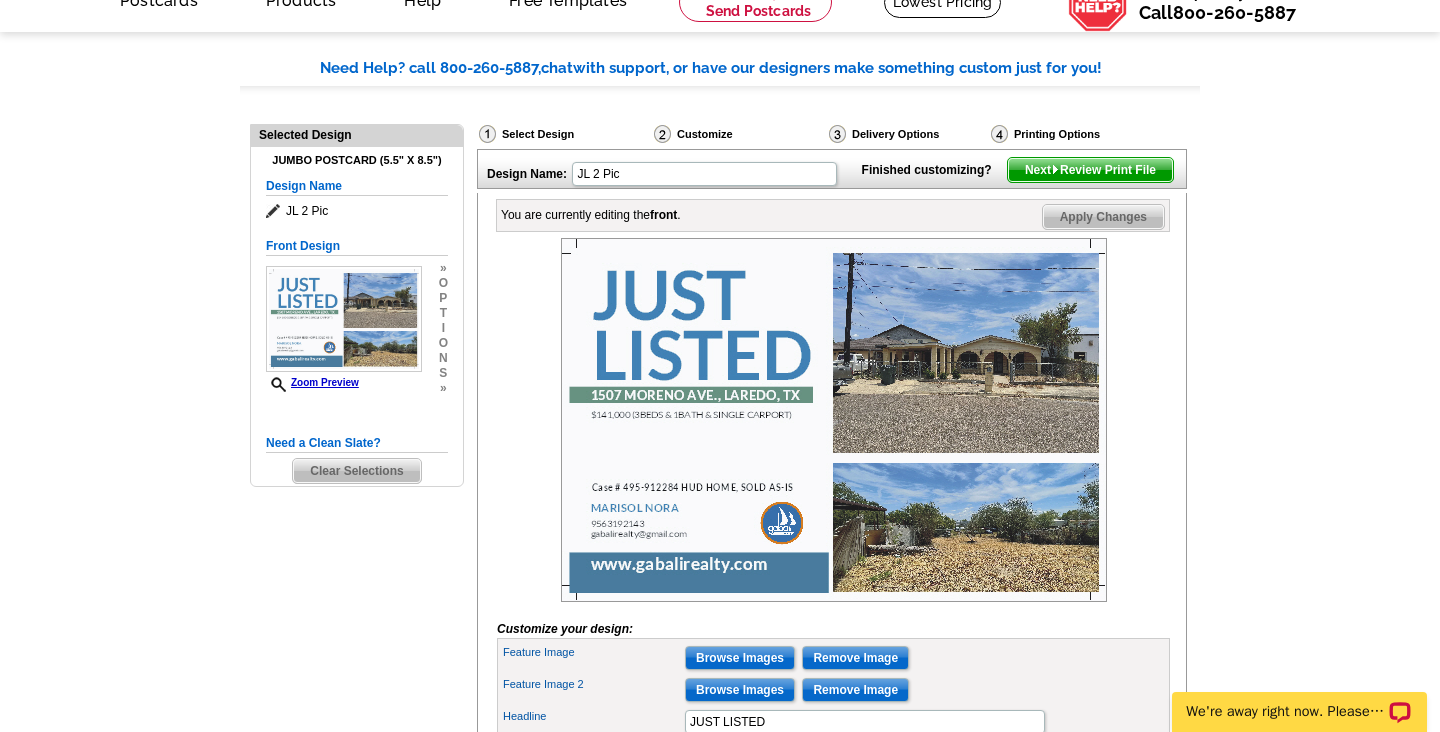 scroll, scrollTop: 134, scrollLeft: 0, axis: vertical 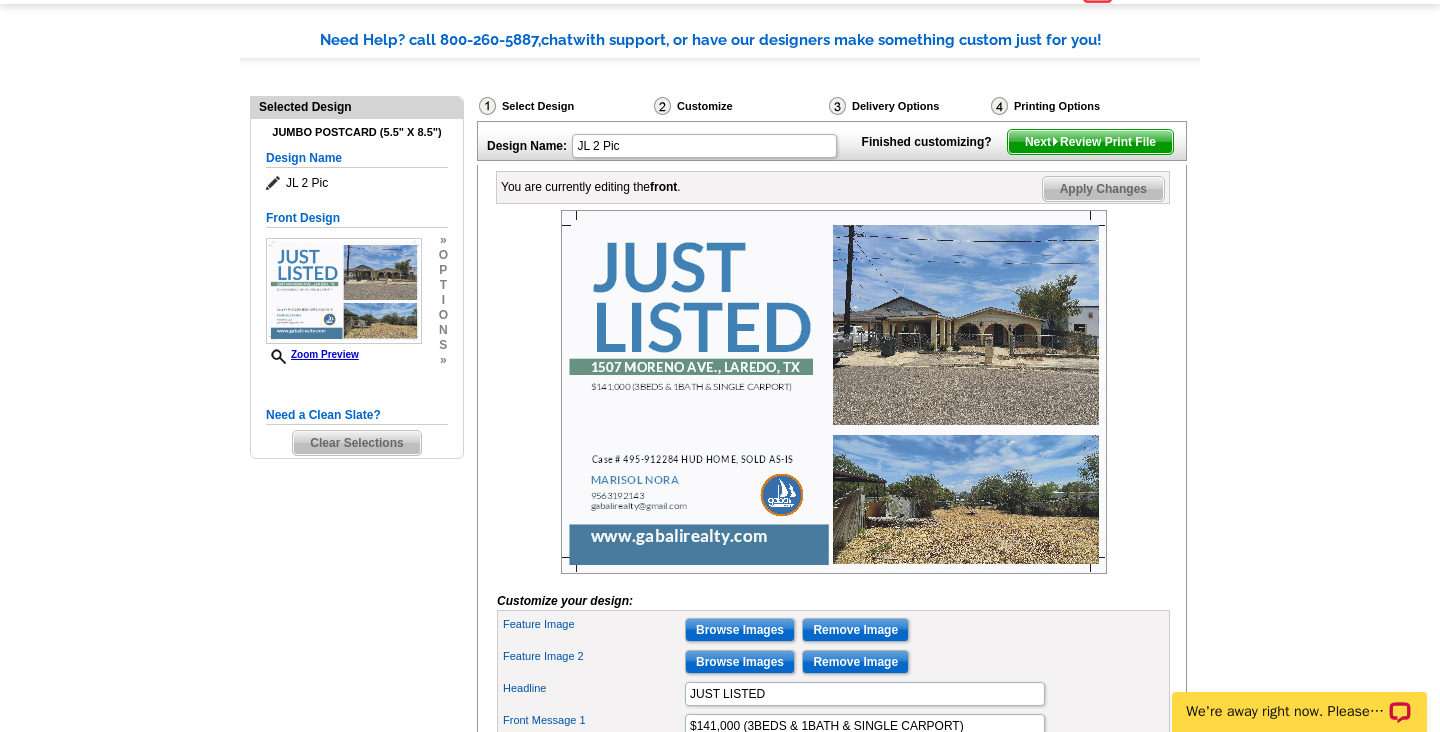 click on "Next   Review Print File" at bounding box center (1090, 142) 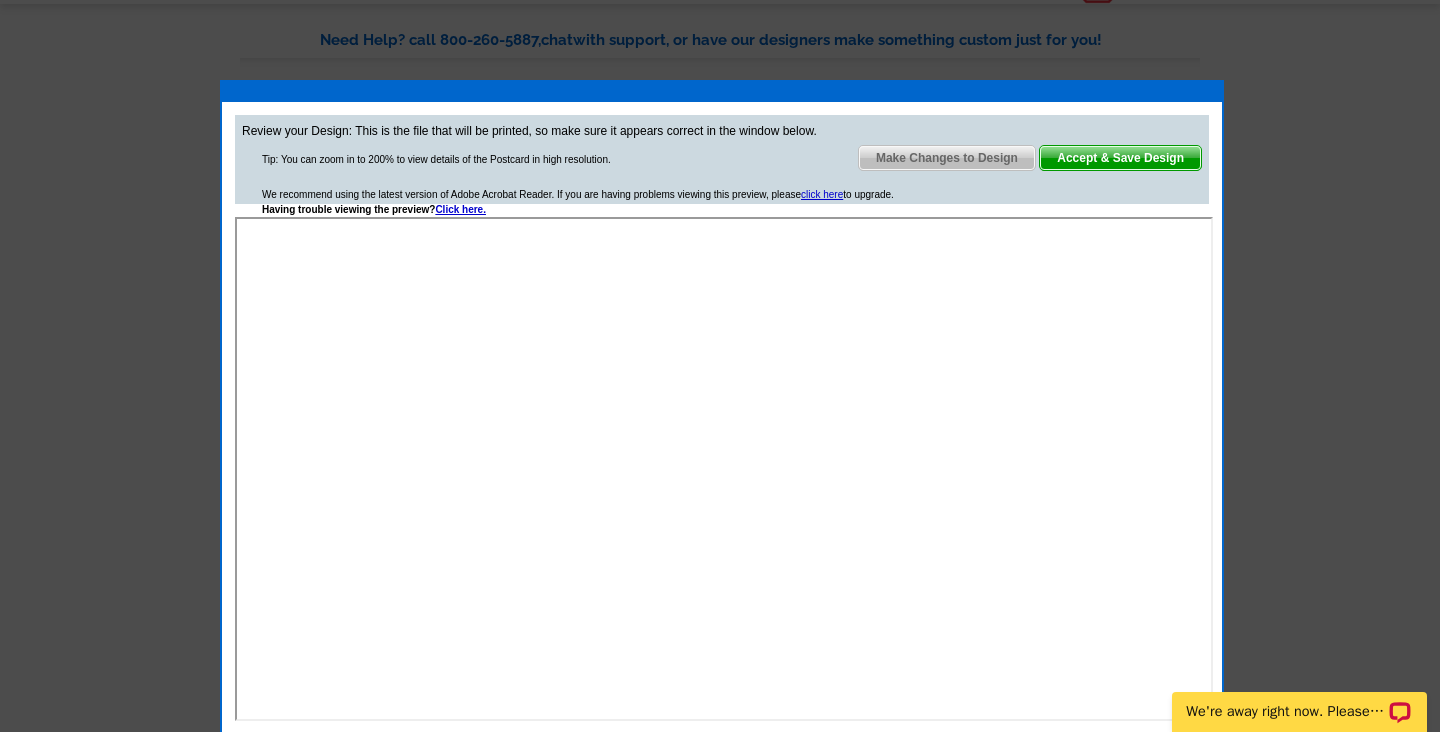 click on "Accept & Save Design" at bounding box center [1120, 158] 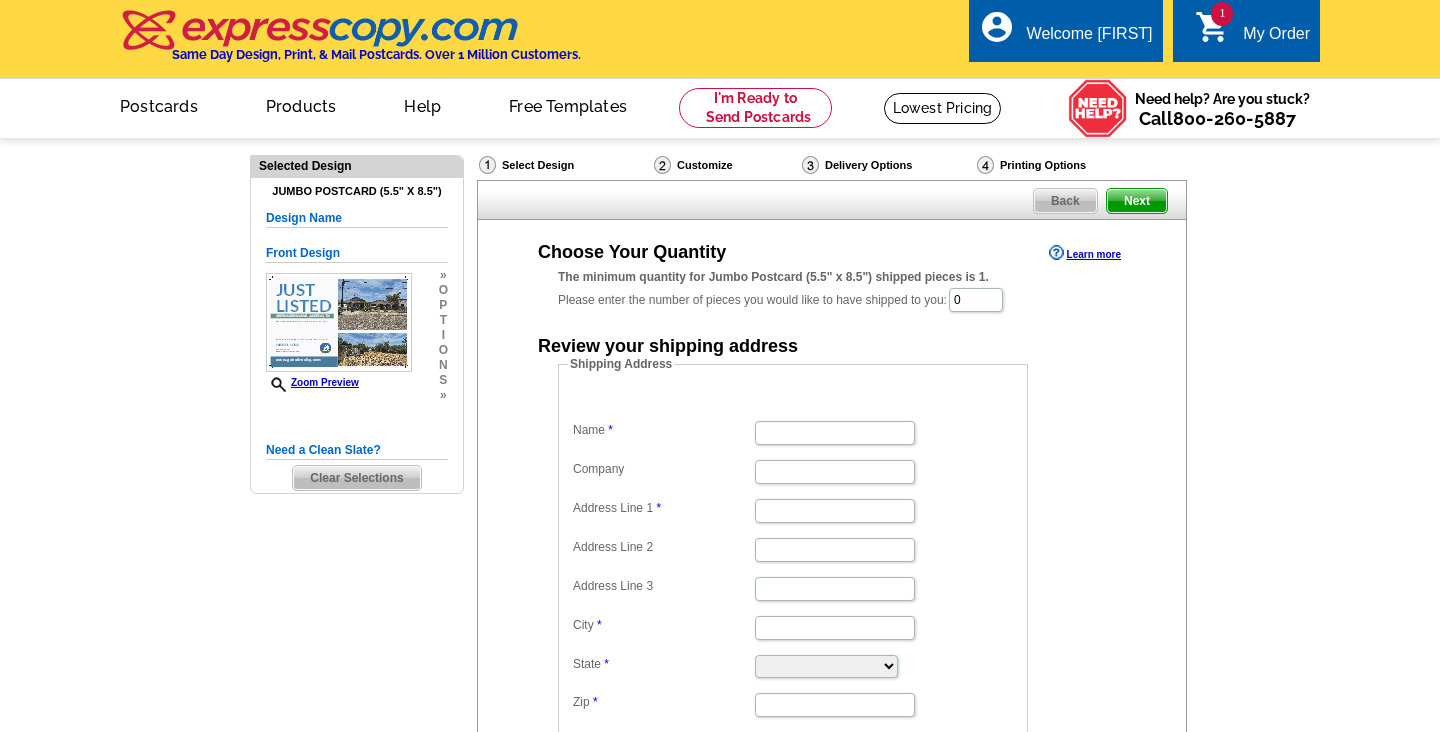 scroll, scrollTop: 0, scrollLeft: 0, axis: both 